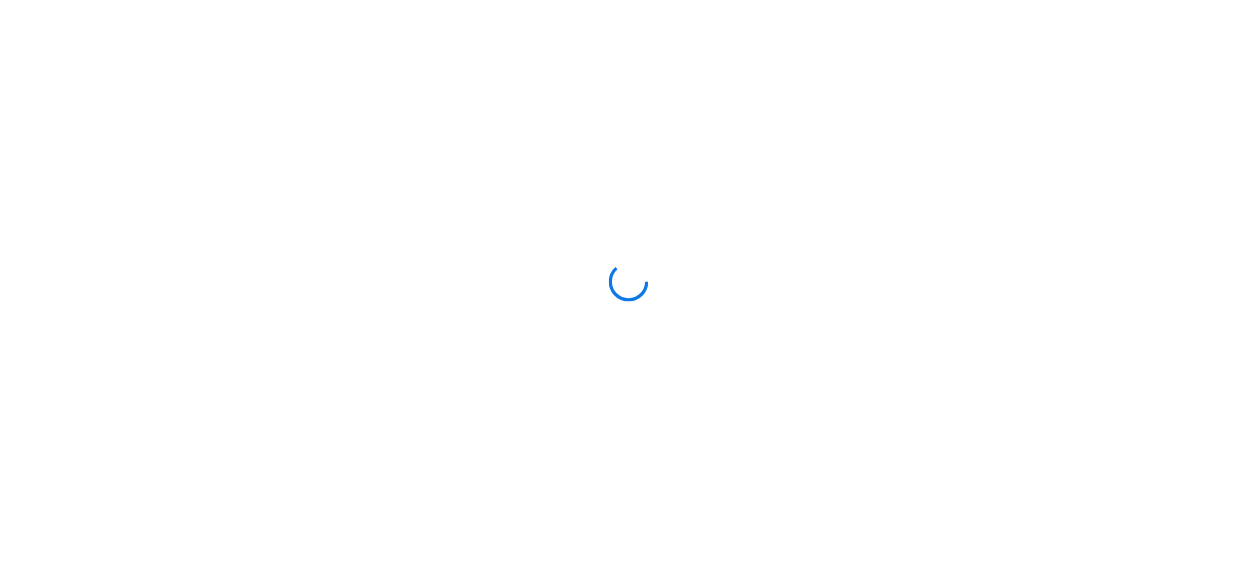 scroll, scrollTop: 0, scrollLeft: 0, axis: both 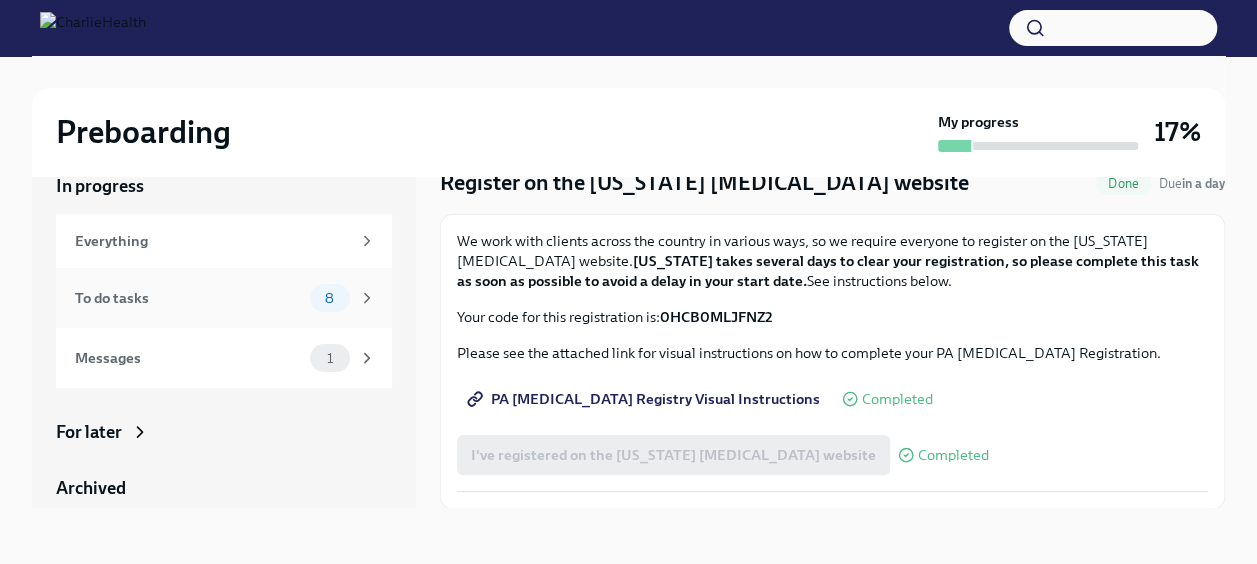 click 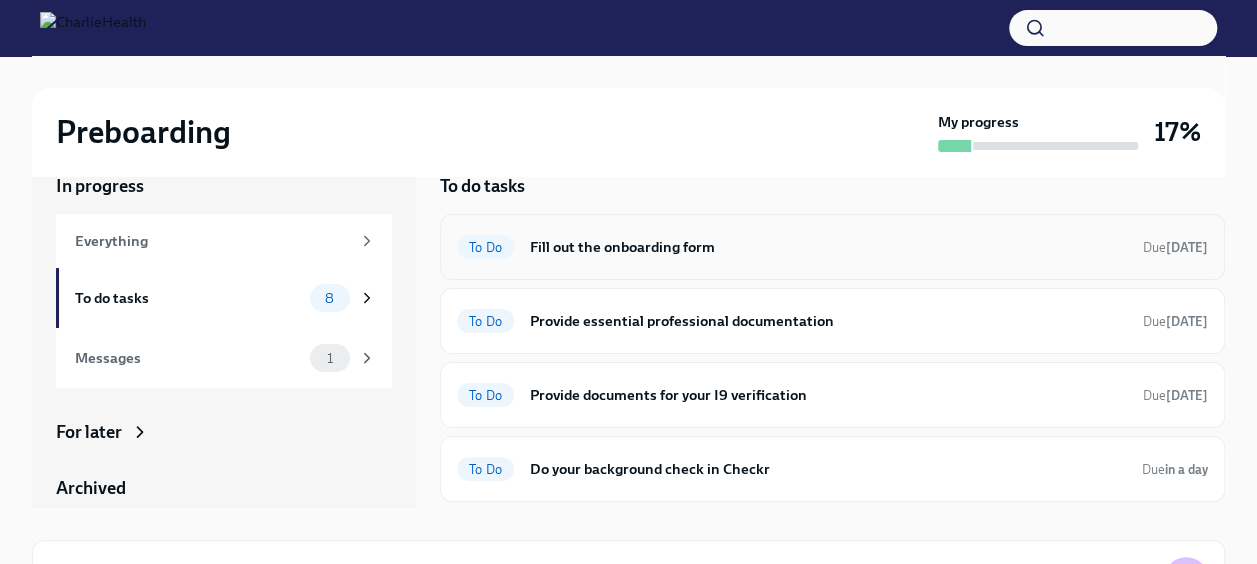 click on "Fill out the onboarding form" at bounding box center (828, 247) 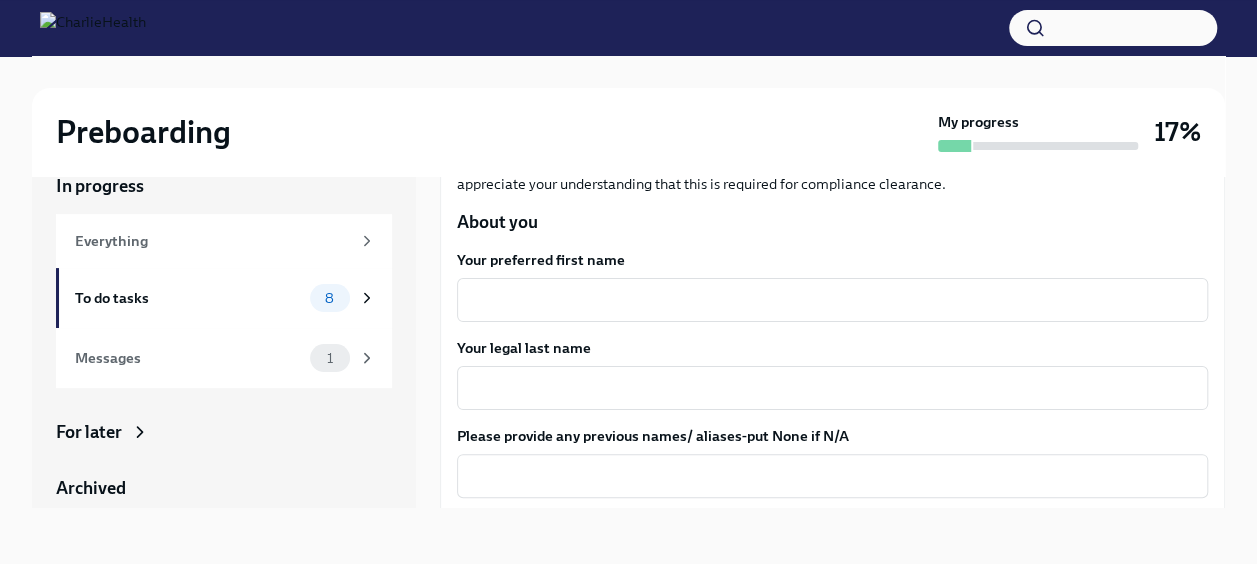 scroll, scrollTop: 213, scrollLeft: 0, axis: vertical 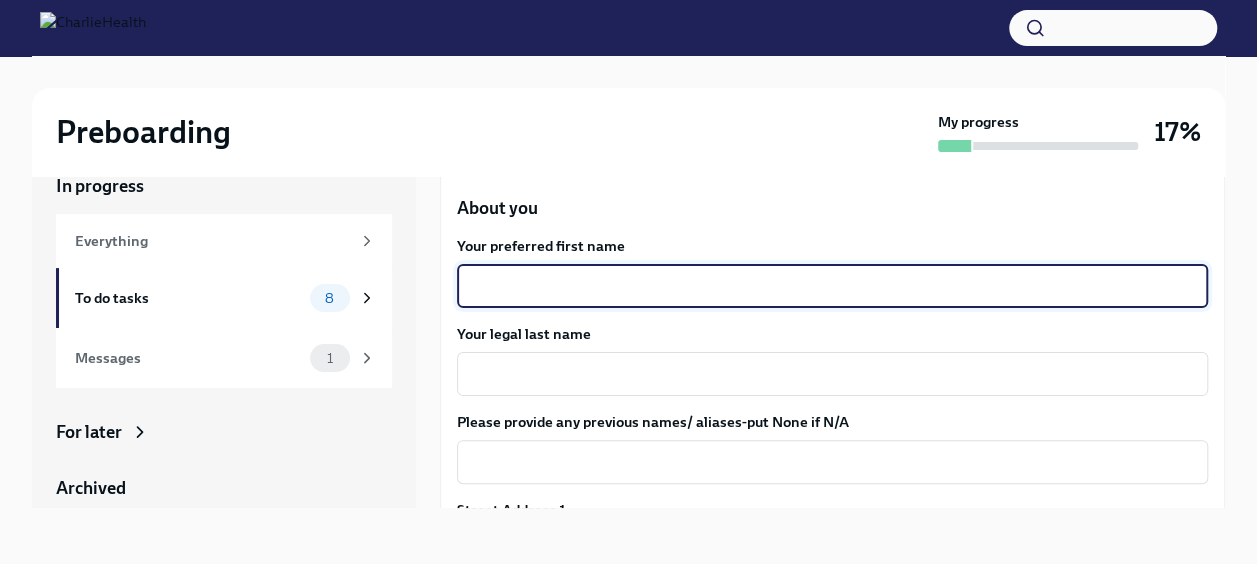 click on "Your preferred first name" at bounding box center (832, 286) 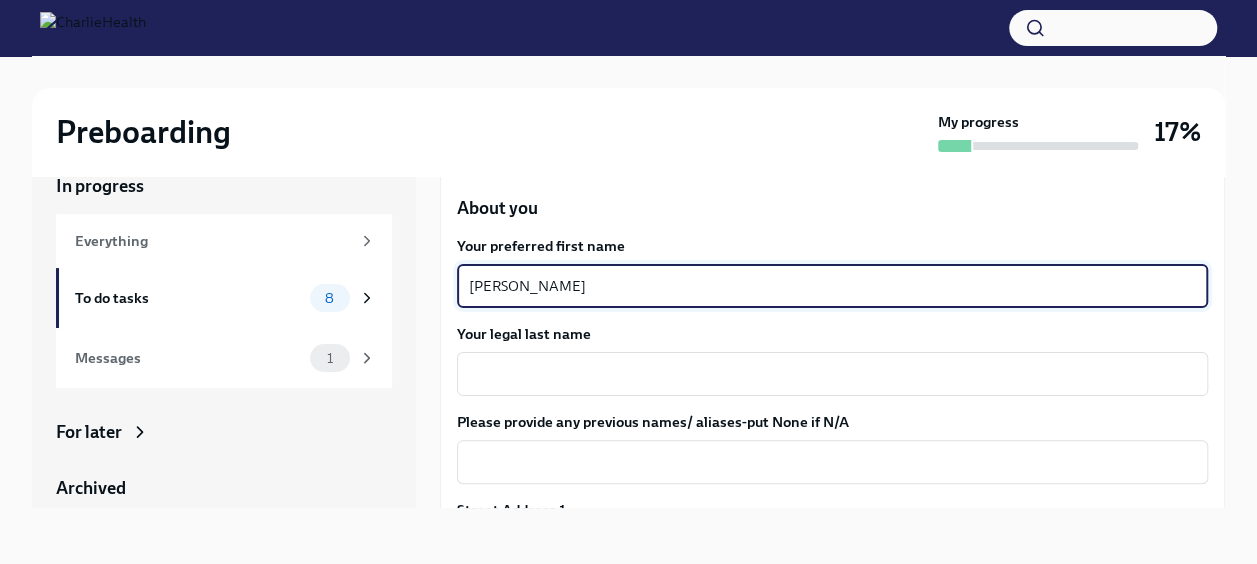 type on "[PERSON_NAME]" 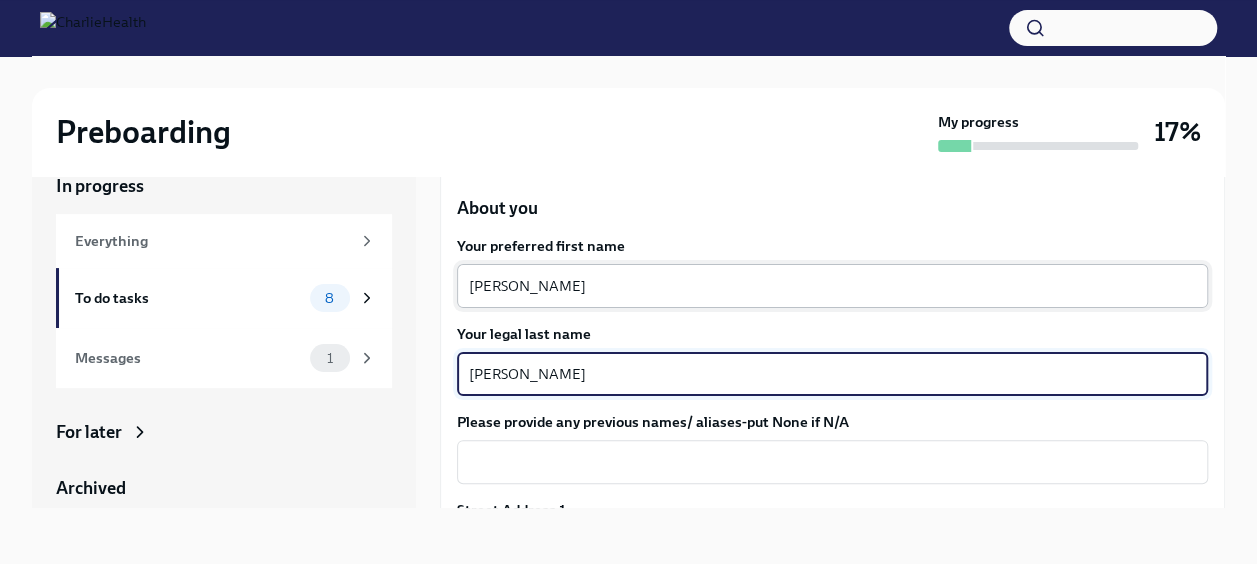 type on "[PERSON_NAME]" 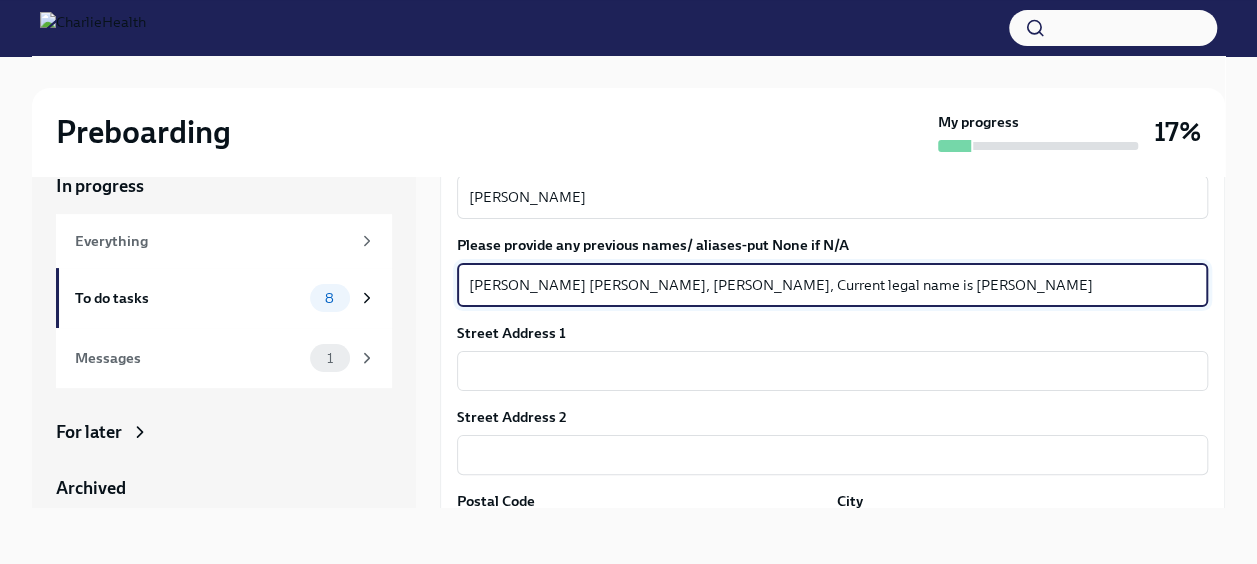 scroll, scrollTop: 438, scrollLeft: 0, axis: vertical 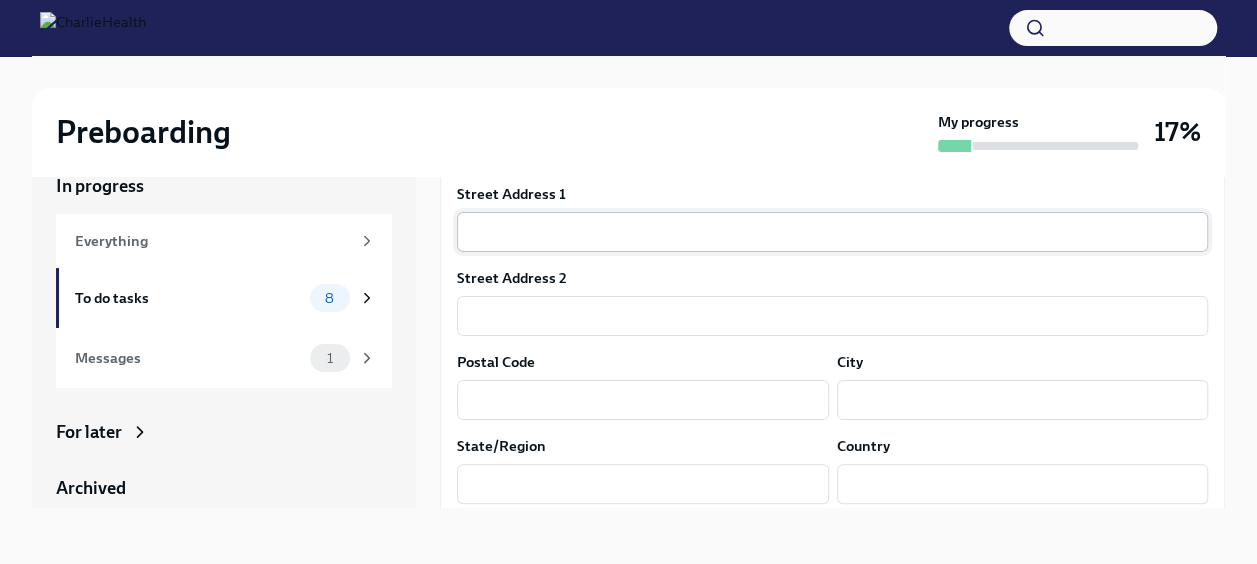 type on "[PERSON_NAME] [PERSON_NAME], [PERSON_NAME], Current legal name is [PERSON_NAME]" 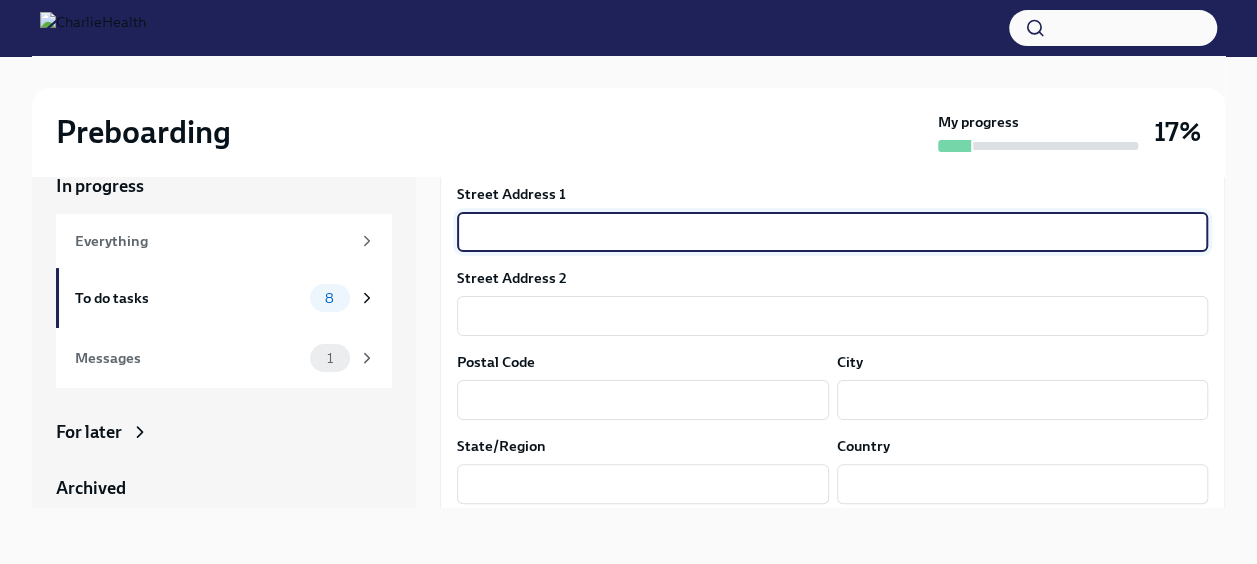 click at bounding box center (832, 232) 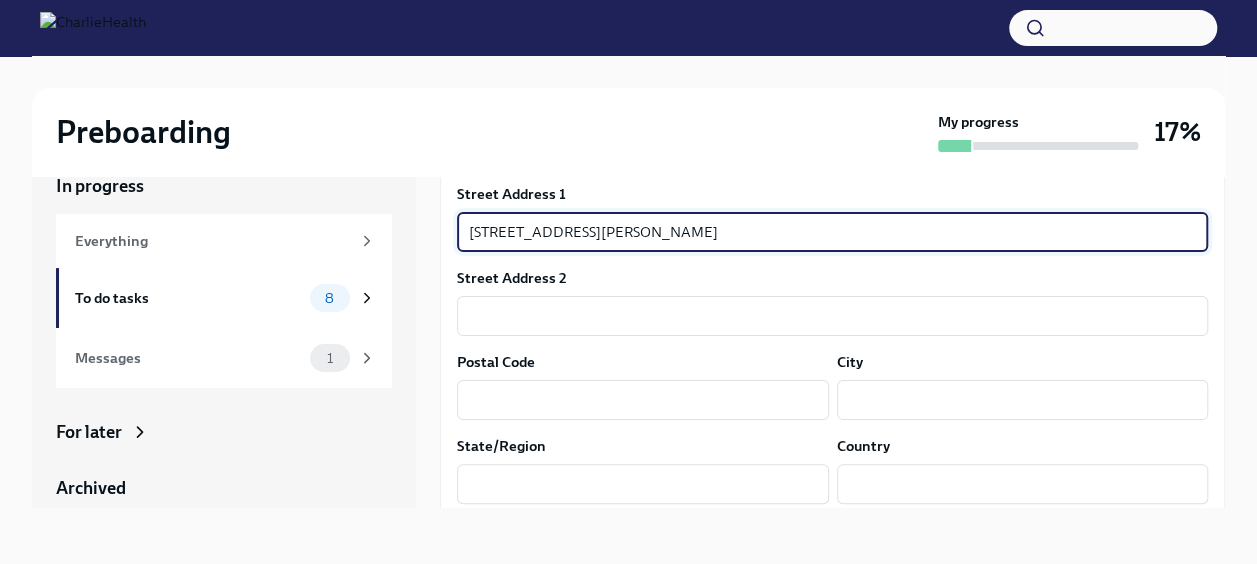 type on "98367" 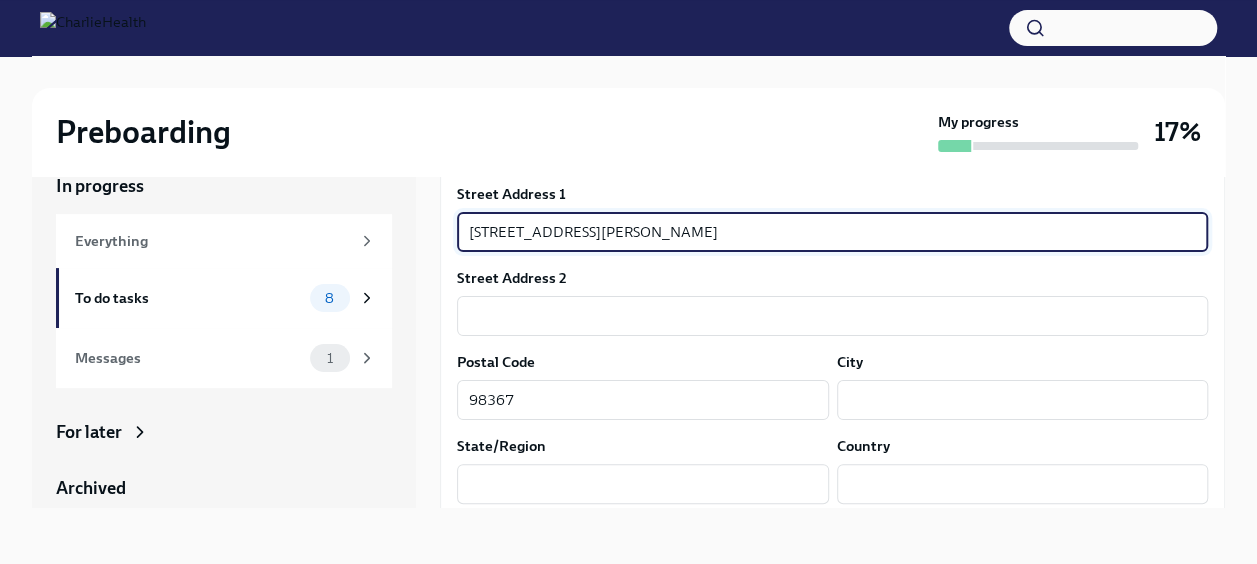 type on "[GEOGRAPHIC_DATA]" 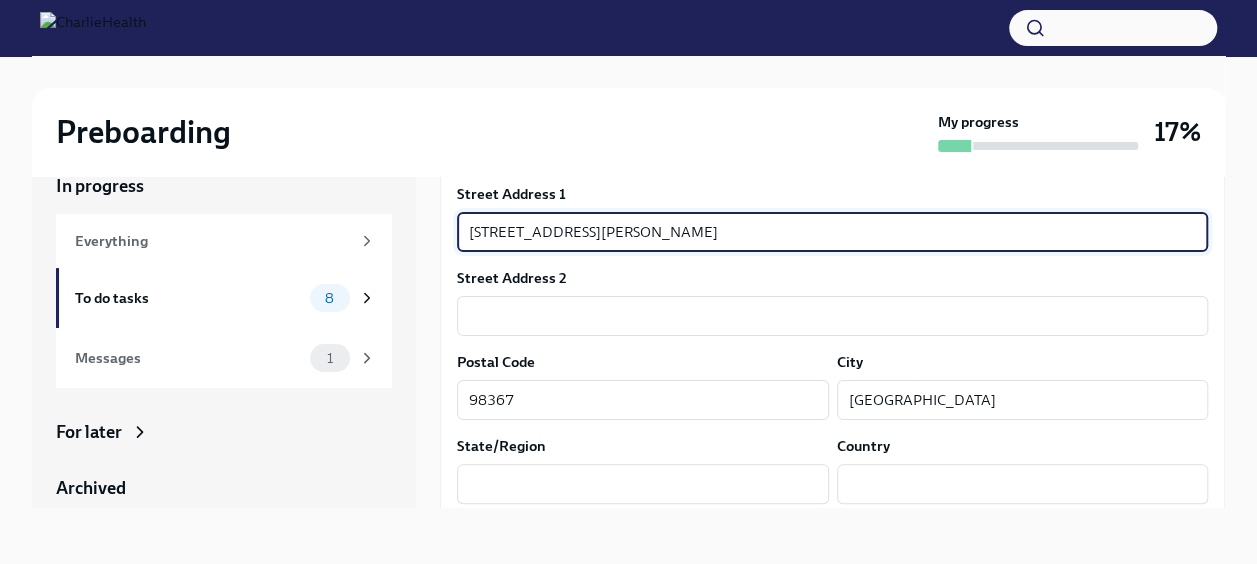 type on "WA" 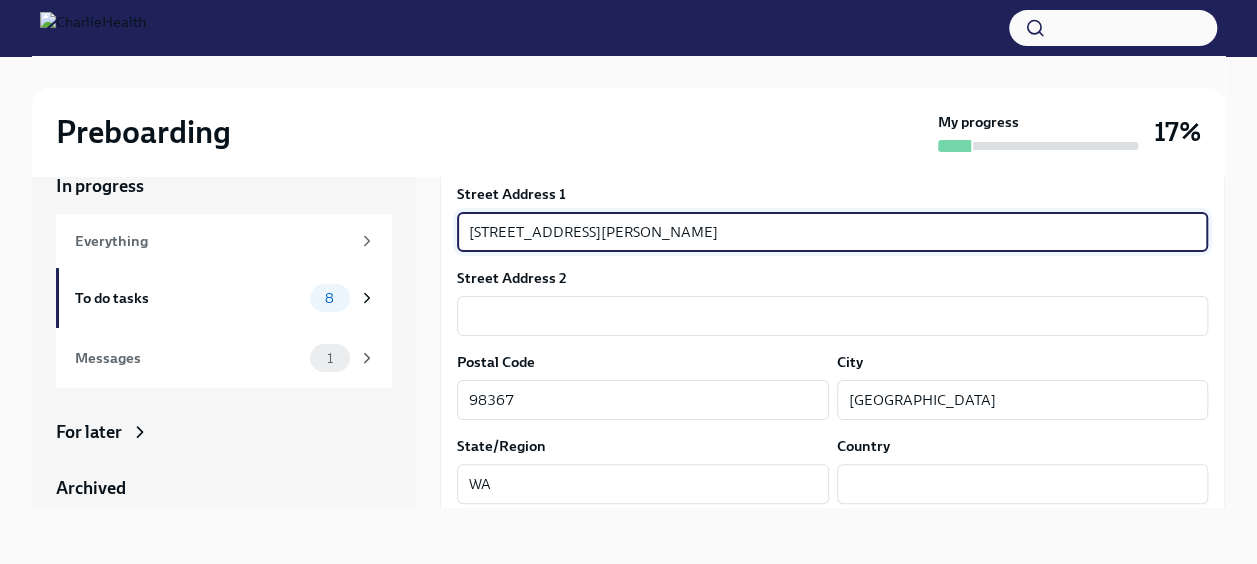 type on "US" 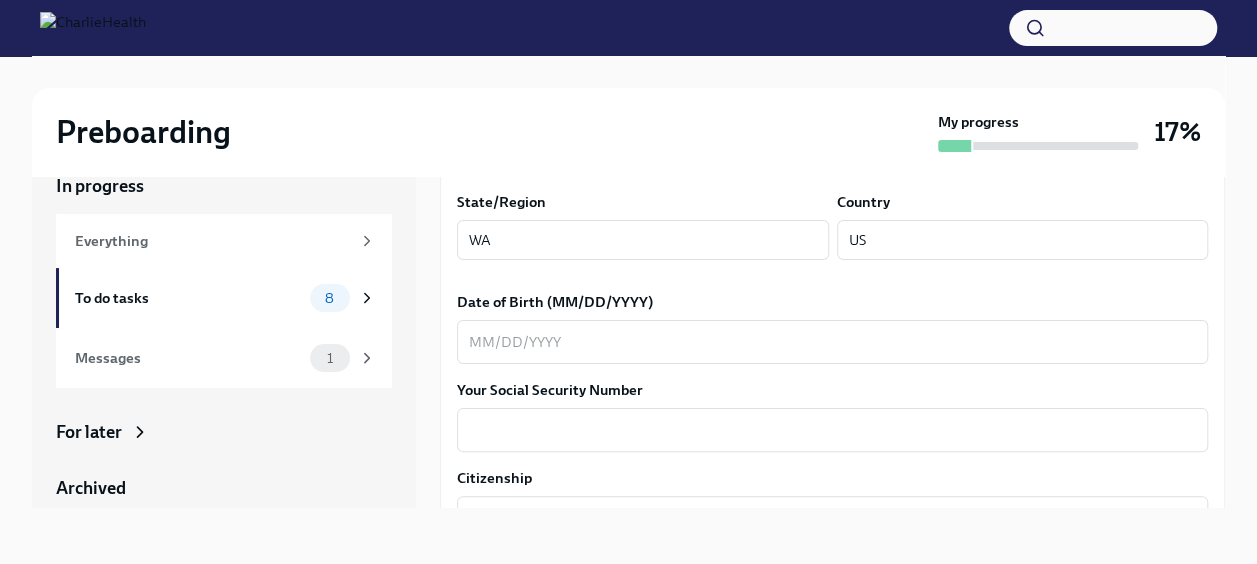 scroll, scrollTop: 806, scrollLeft: 0, axis: vertical 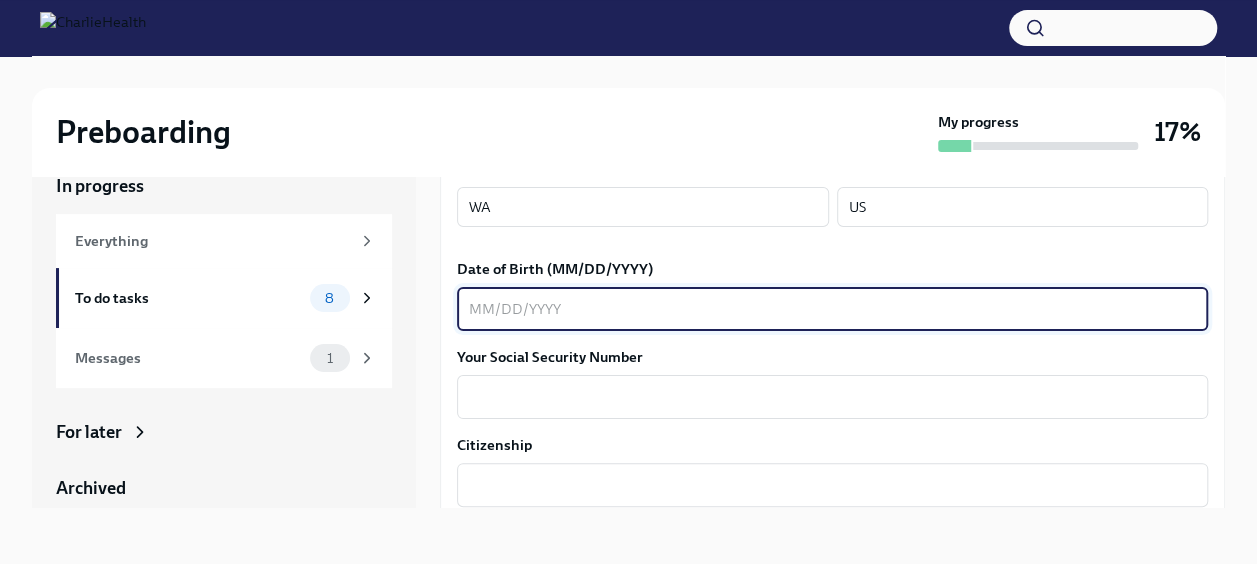 click on "Date of Birth (MM/DD/YYYY)" at bounding box center [832, 309] 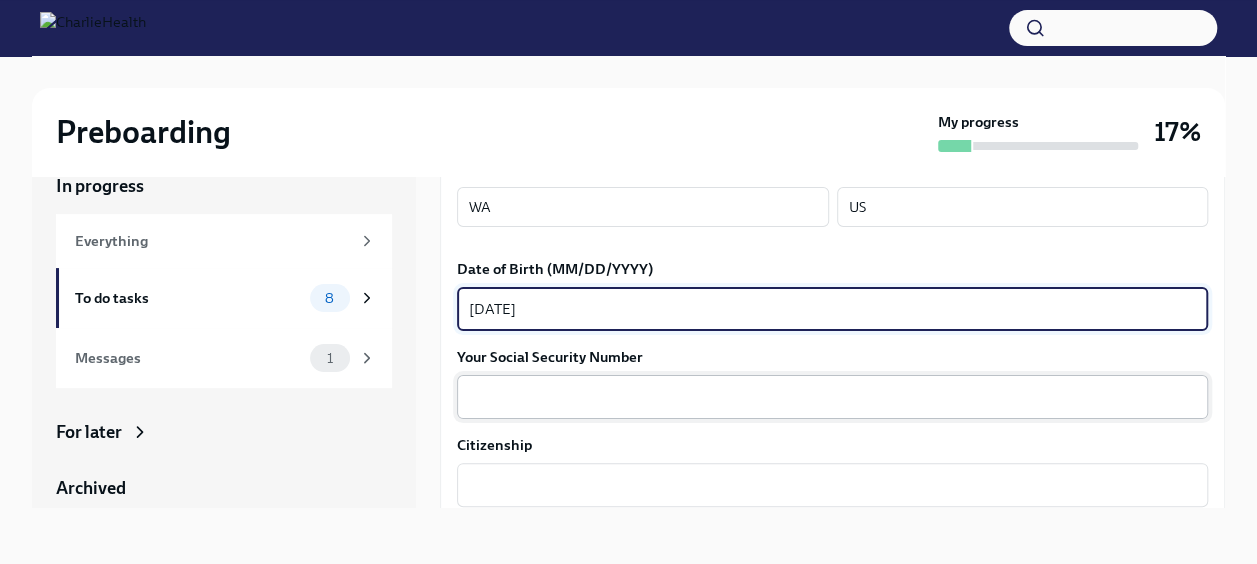 type on "[DATE]" 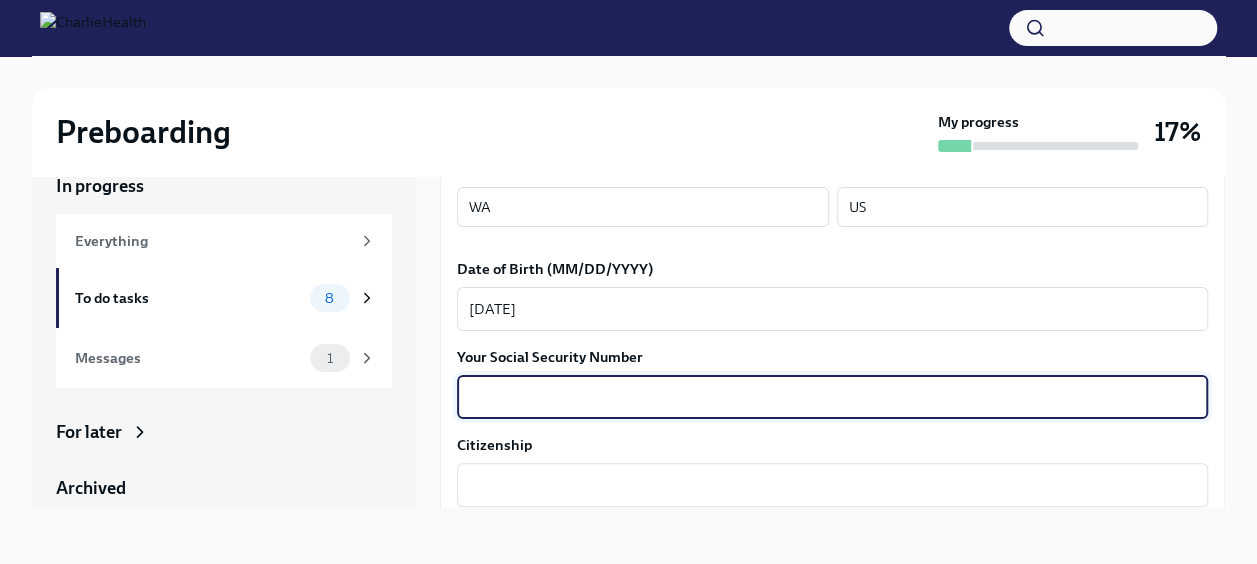 click on "Your Social Security Number" at bounding box center [832, 397] 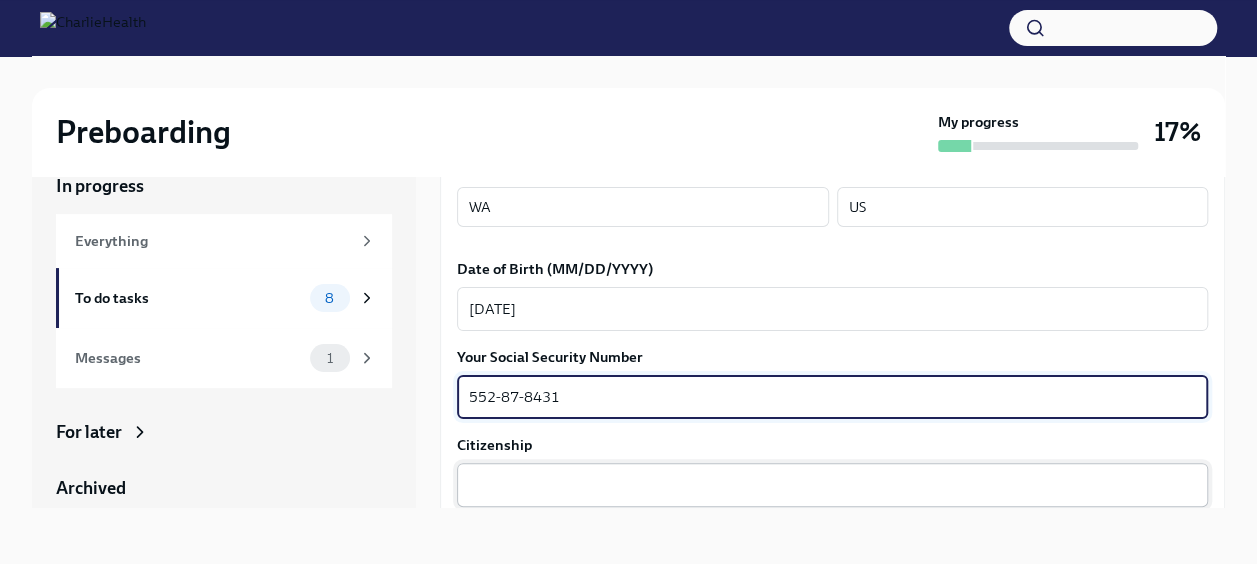 type on "552-87-8431" 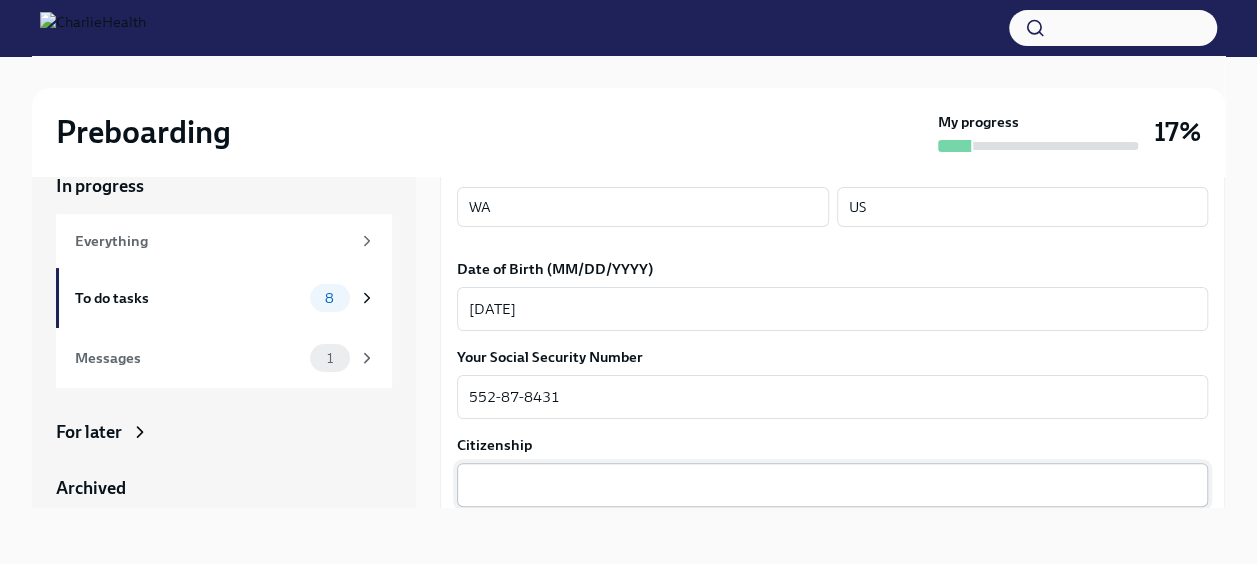 click on "x ​" at bounding box center [832, 485] 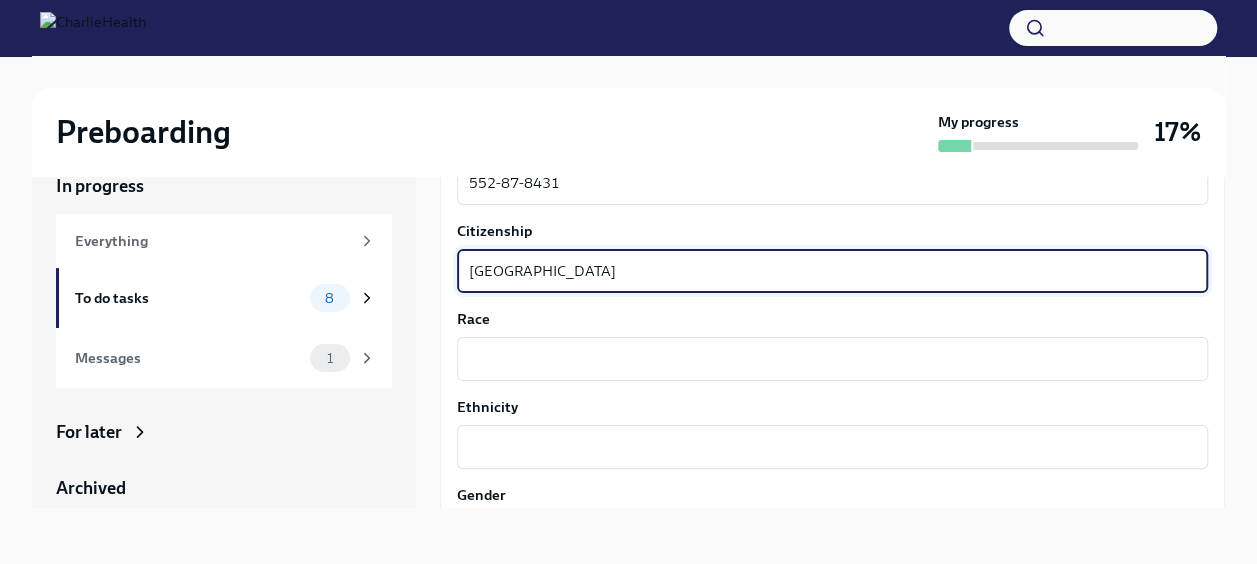 scroll, scrollTop: 1072, scrollLeft: 0, axis: vertical 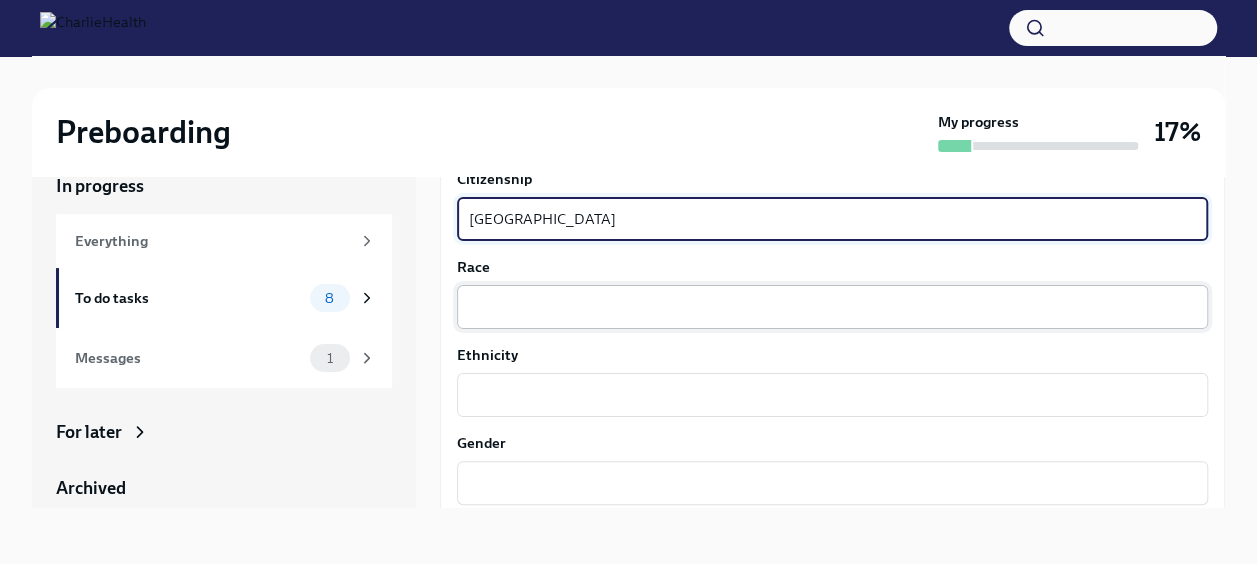 type on "[GEOGRAPHIC_DATA]" 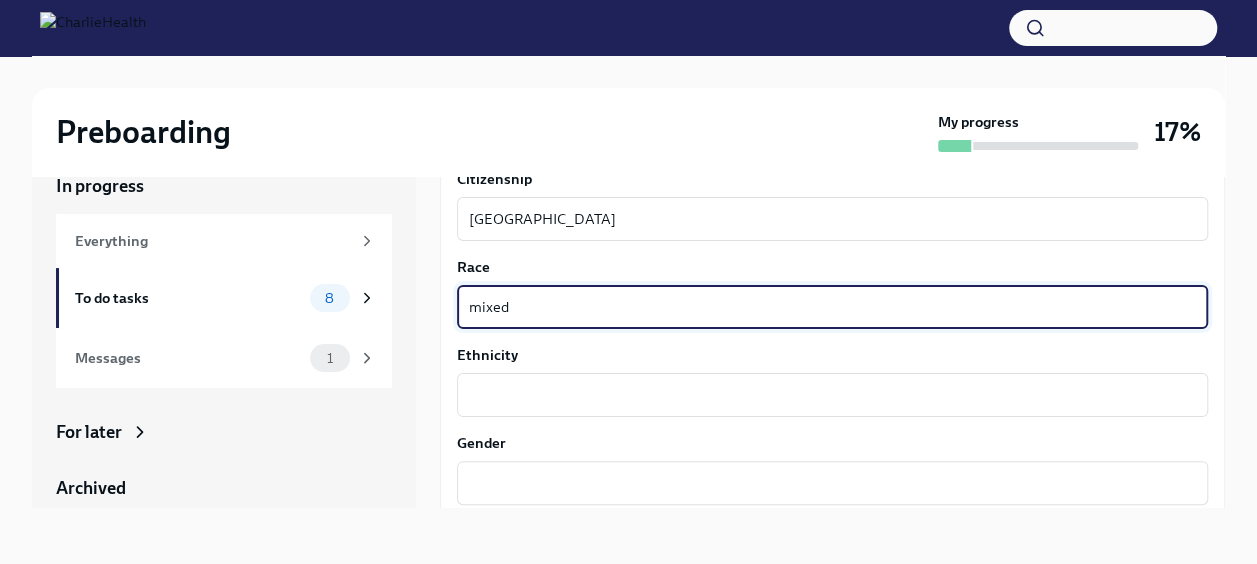 type on "mixed" 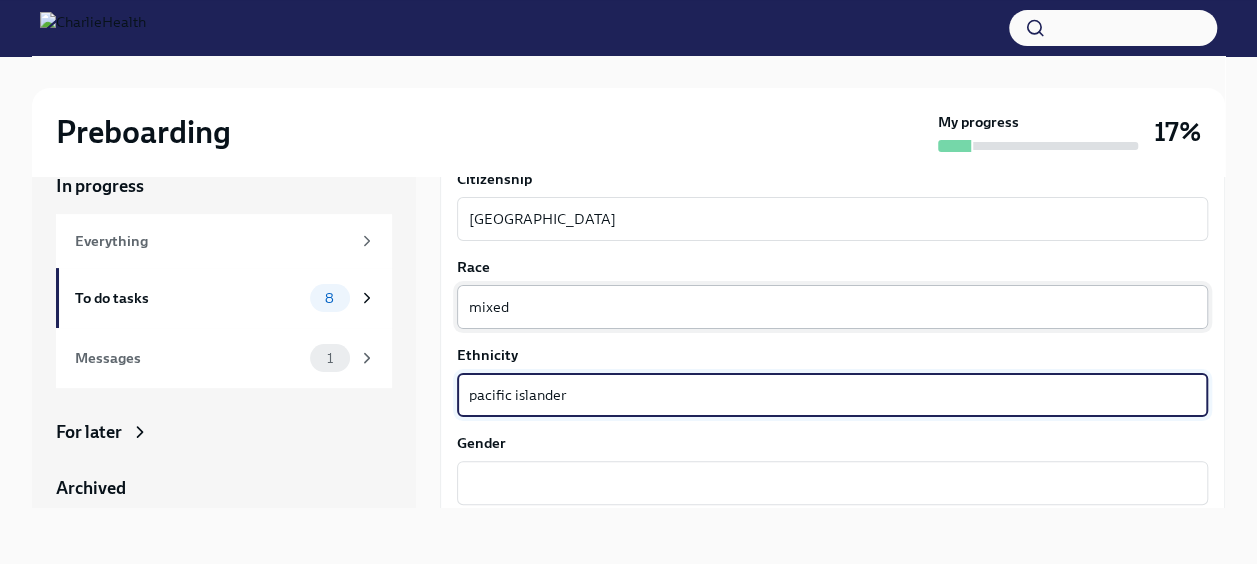type on "pacific islander" 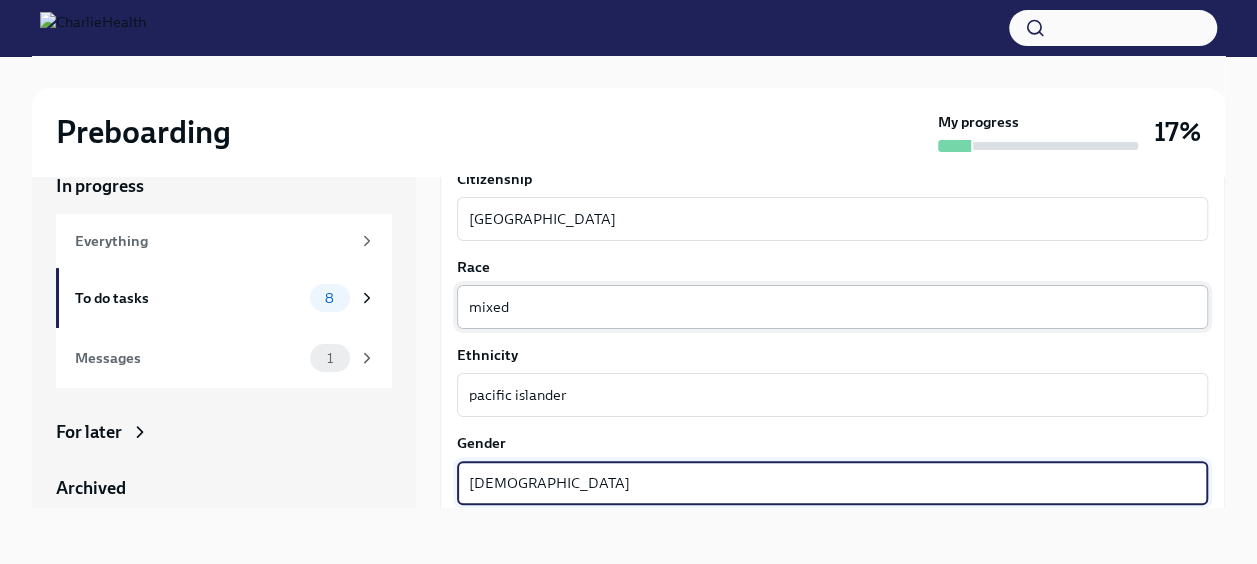 type on "[DEMOGRAPHIC_DATA]" 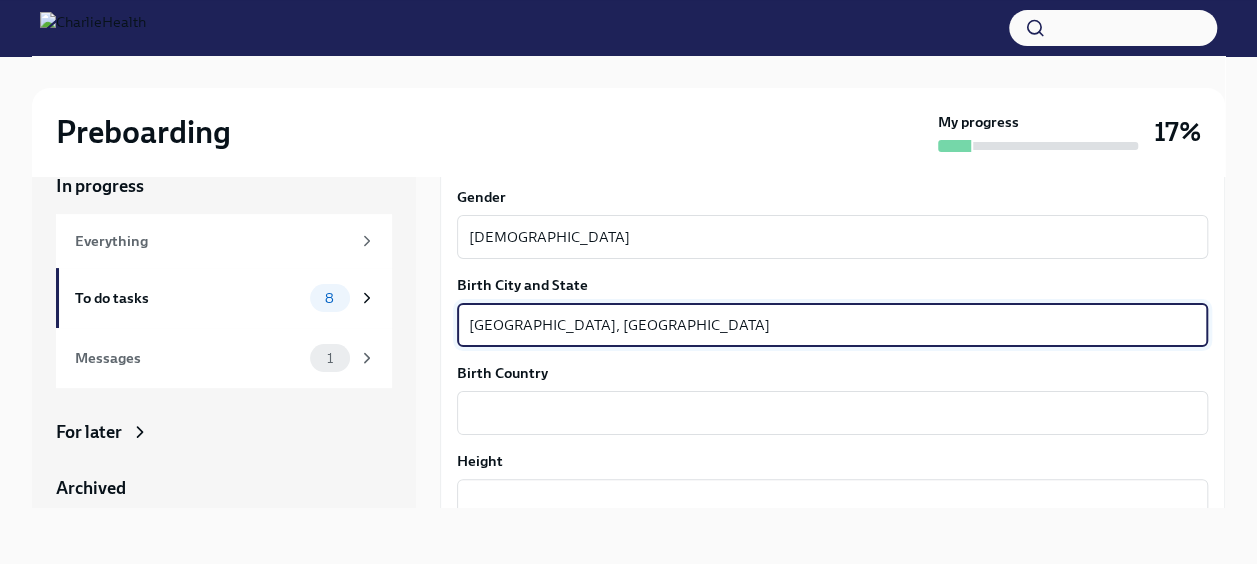 type on "[GEOGRAPHIC_DATA], [GEOGRAPHIC_DATA]" 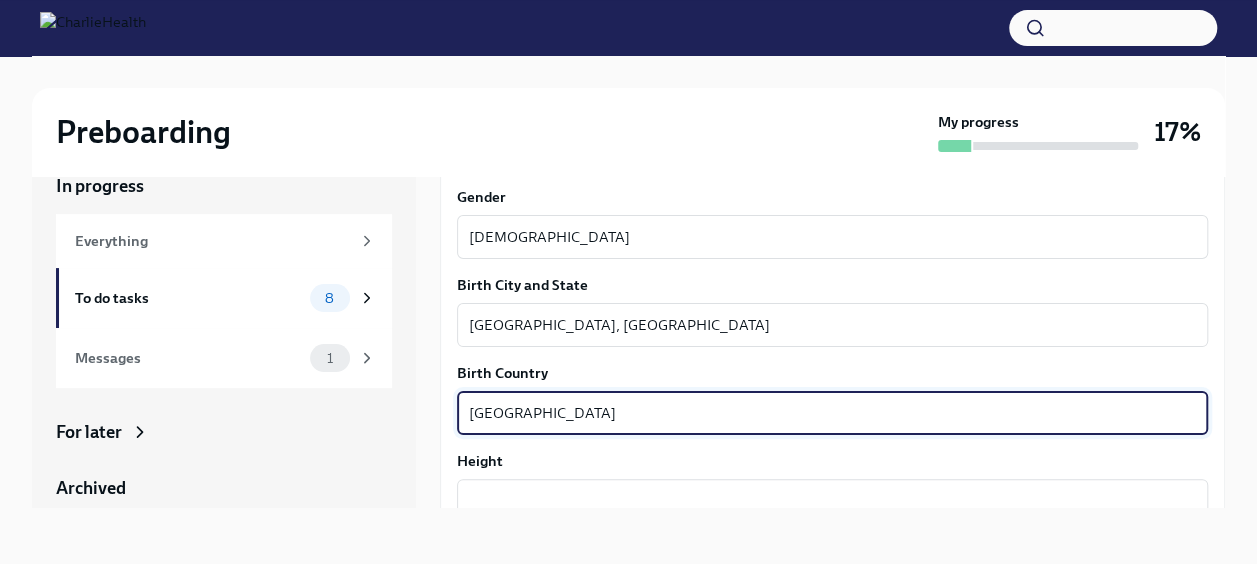 type on "[GEOGRAPHIC_DATA]" 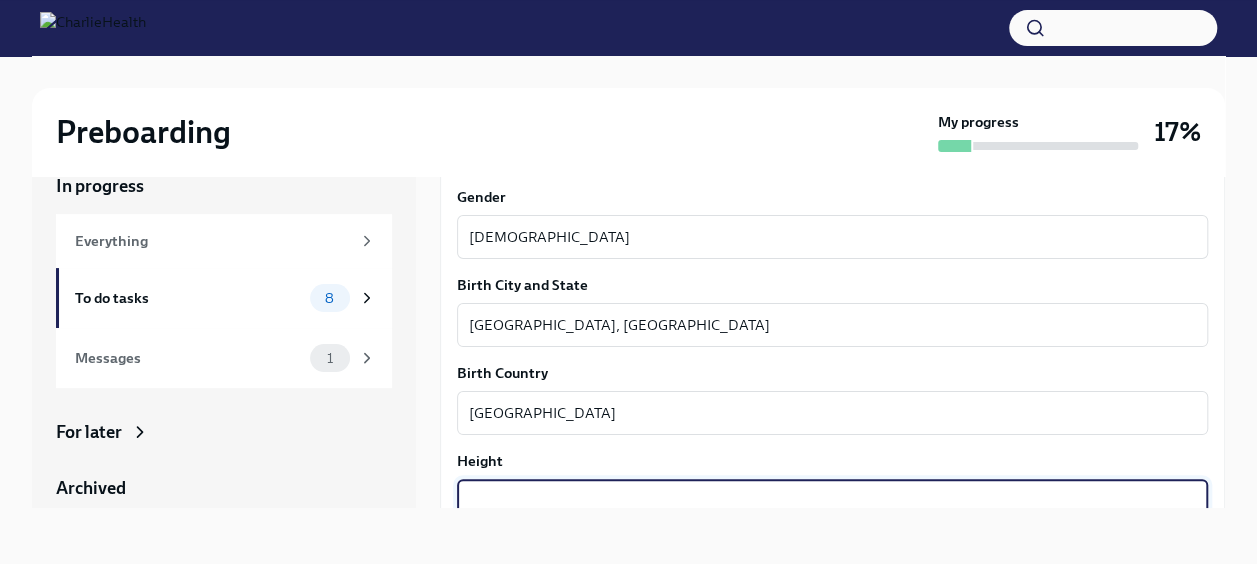 scroll, scrollTop: 1320, scrollLeft: 0, axis: vertical 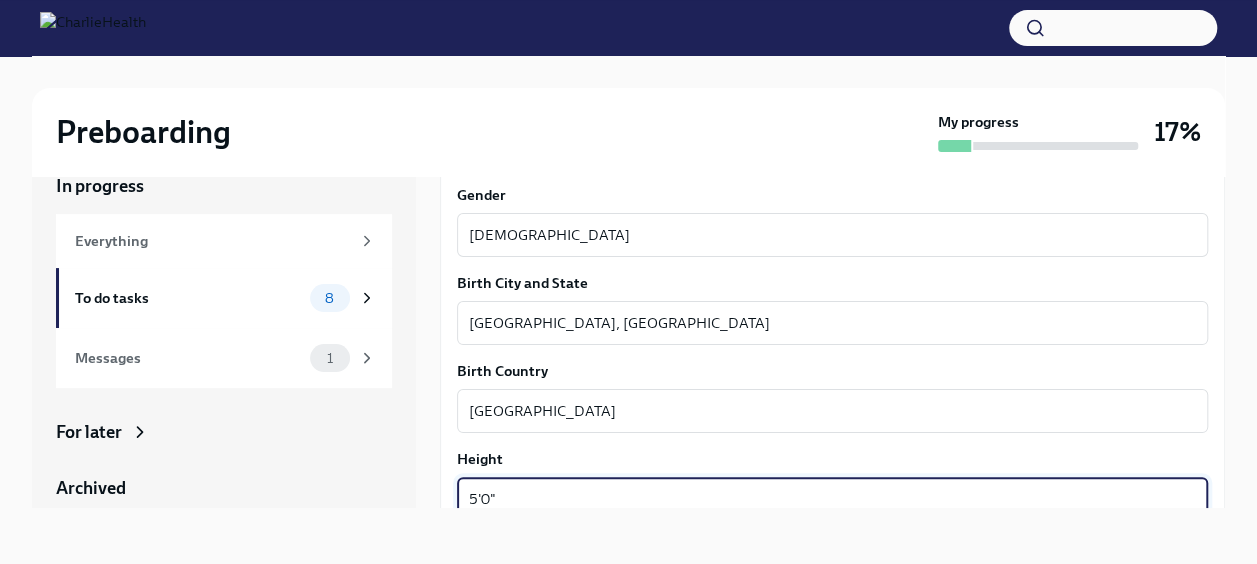 type on "5'0"" 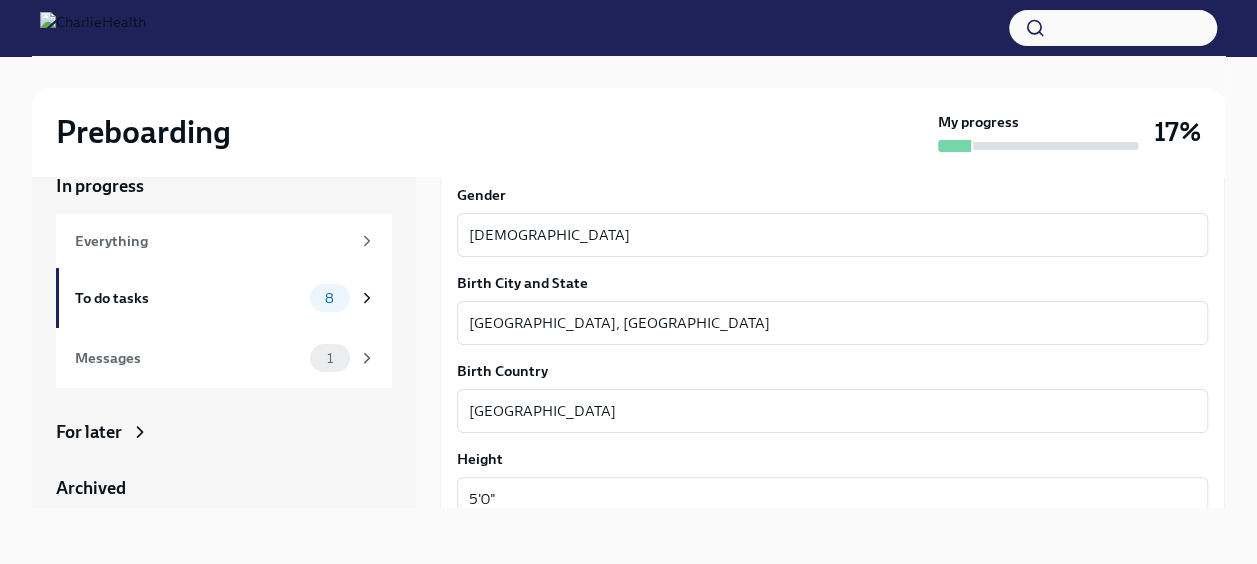 scroll, scrollTop: 1582, scrollLeft: 0, axis: vertical 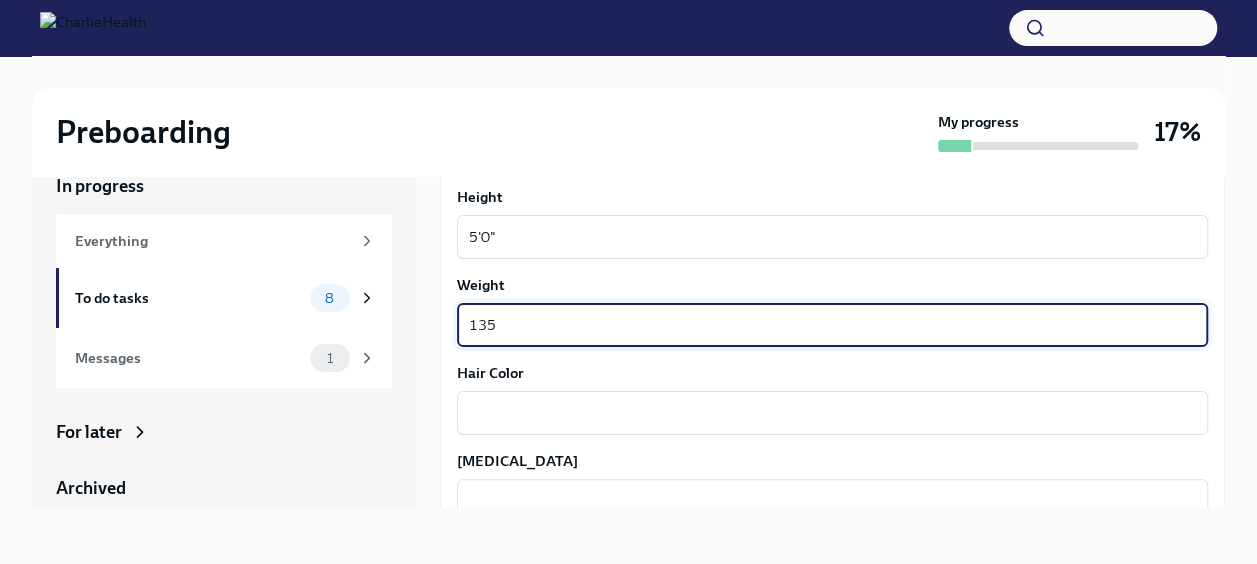 type on "135" 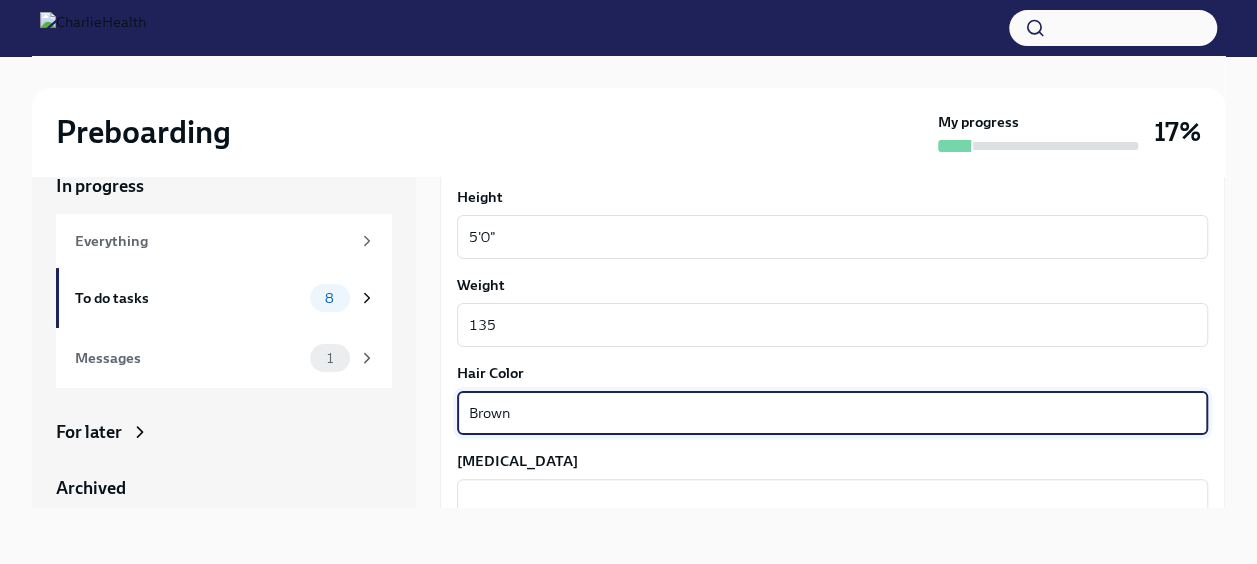 type on "Brown" 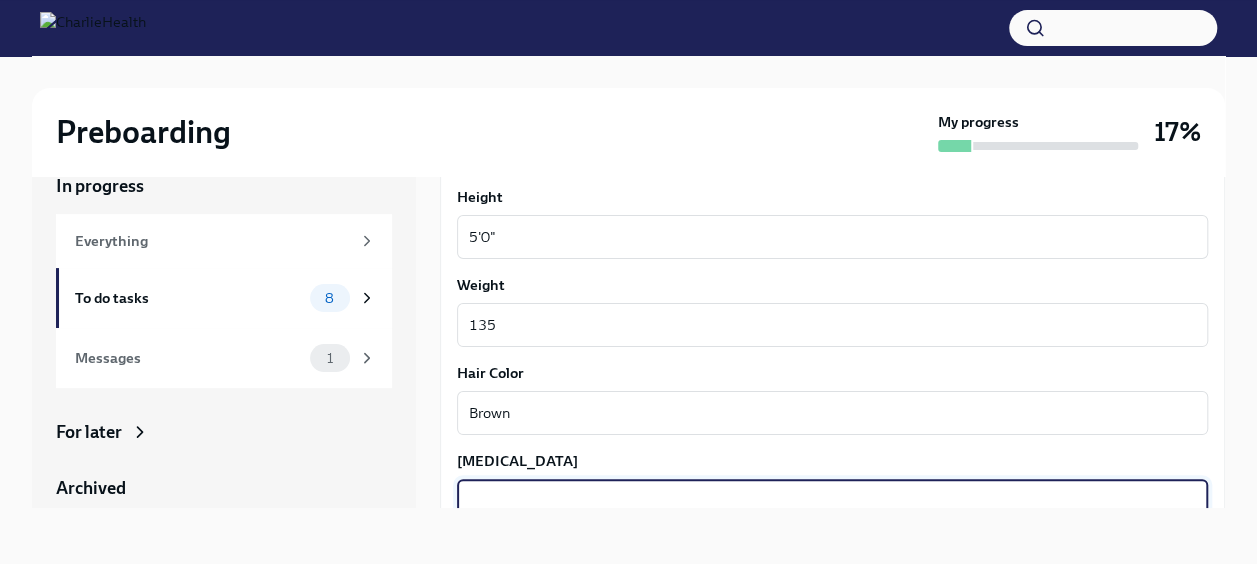 scroll, scrollTop: 1584, scrollLeft: 0, axis: vertical 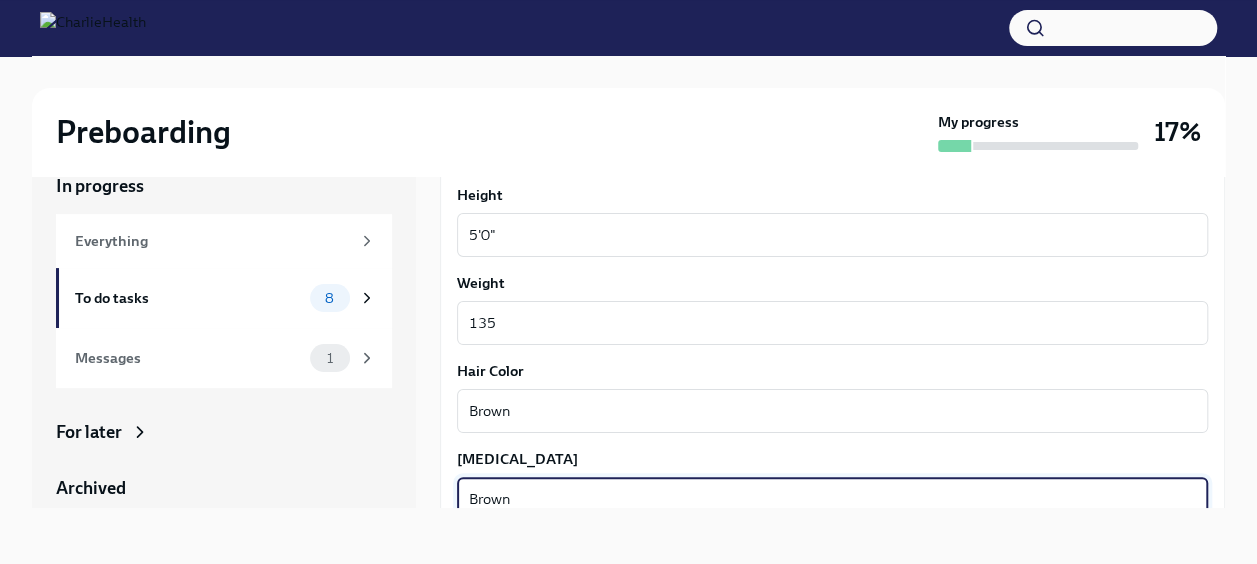 type on "Brown" 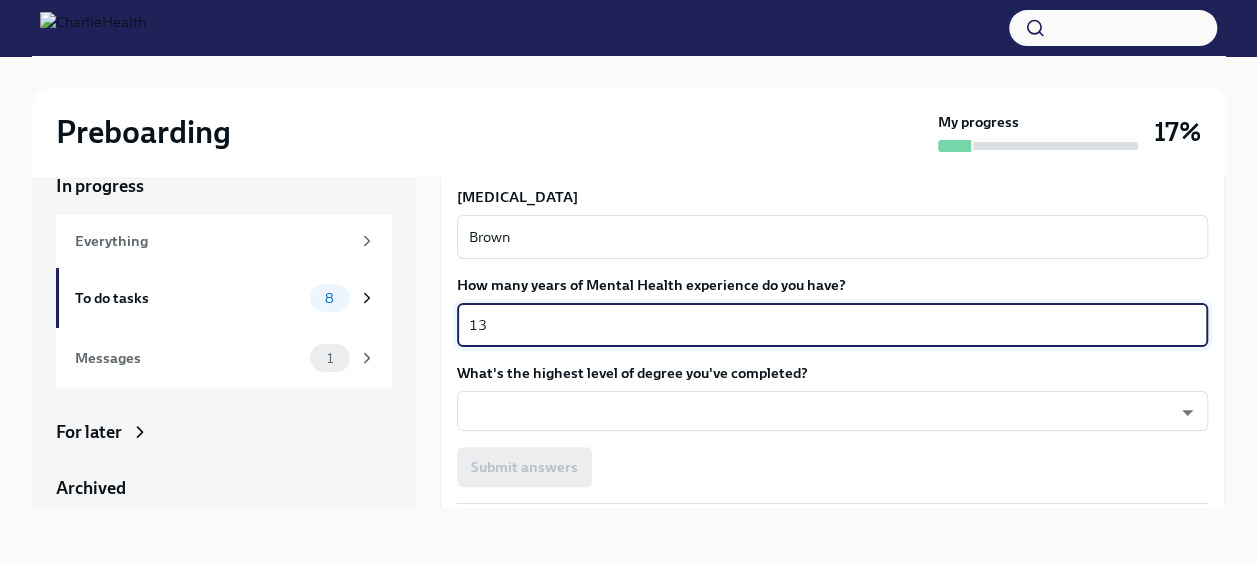 type on "13" 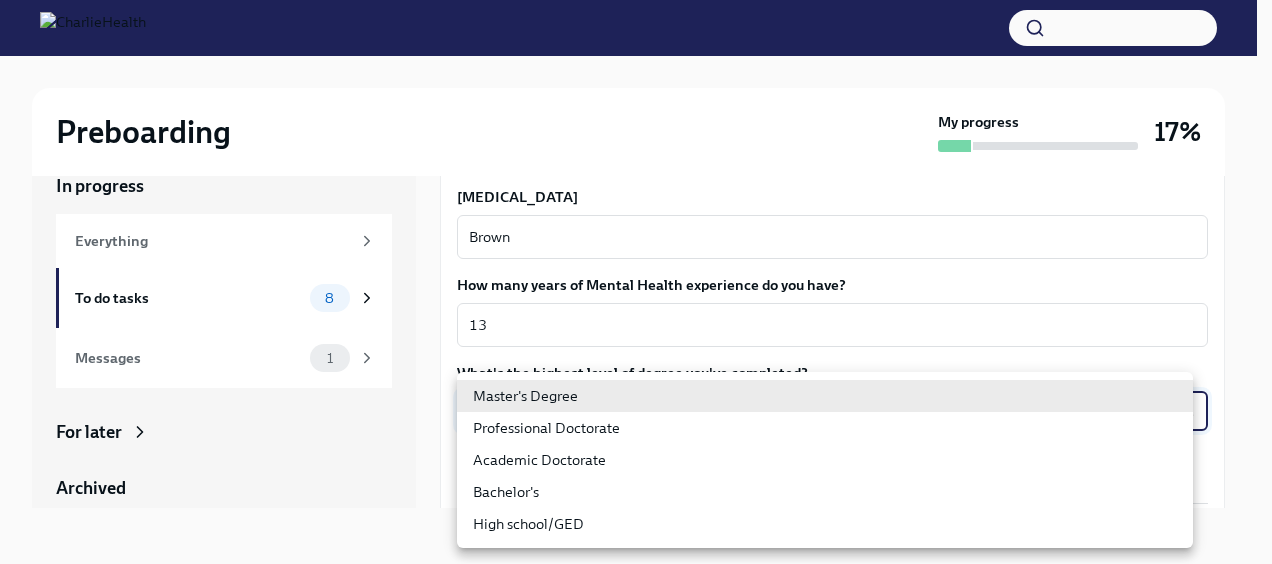 click on "Preboarding My progress 17% In progress Everything To do tasks 8 Messages 1 For later Archived Completed tasks 2 Messages 0 Fill out the onboarding form To Do Due  [DATE] We need some info from you to start setting you up in payroll and other systems.  Please fill out this form ASAP  Please note each field needs to be completed in order for you to submit.
Note : Please fill out this form as accurately as possible. Several states require specific demographic information that we have to input on your behalf. We understand that some of these questions feel personal to answer, and we appreciate your understanding that this is required for compliance clearance. About you Your preferred first name [PERSON_NAME] x ​ Your legal last name [PERSON_NAME] ​ Please provide any previous names/ aliases-put None if N/A [PERSON_NAME] [PERSON_NAME], [PERSON_NAME], Current legal name is [PERSON_NAME] x ​ Street Address [STREET_ADDRESS][PERSON_NAME] ​ Street Address 2 ​ Postal Code 98367 ​ City" at bounding box center [636, 265] 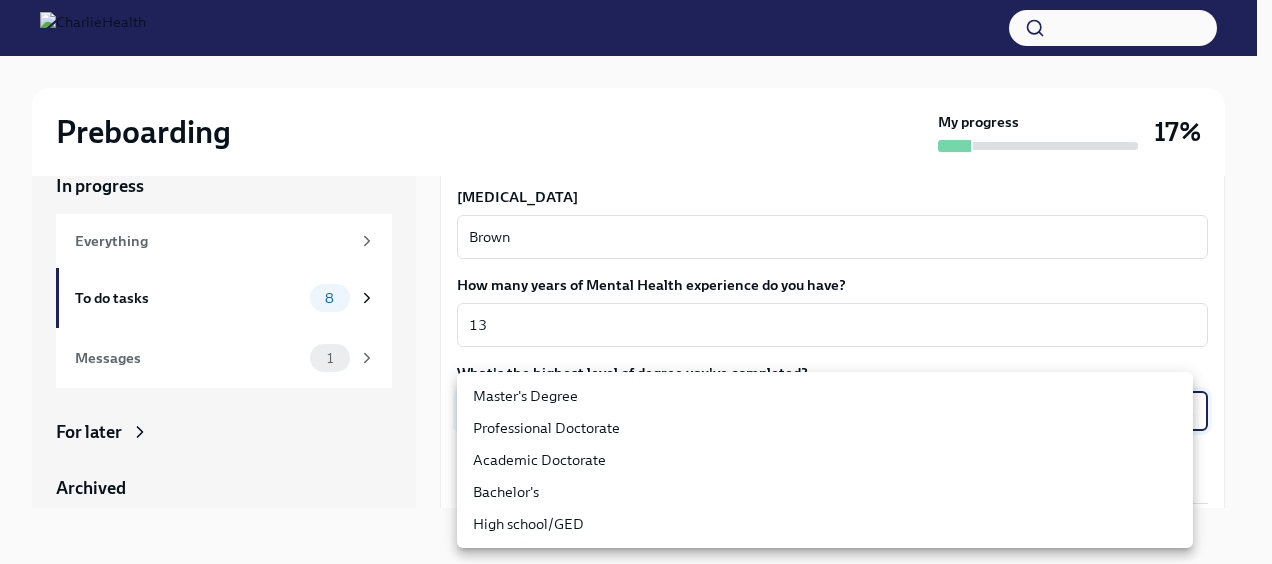 click on "Master's Degree" at bounding box center (825, 396) 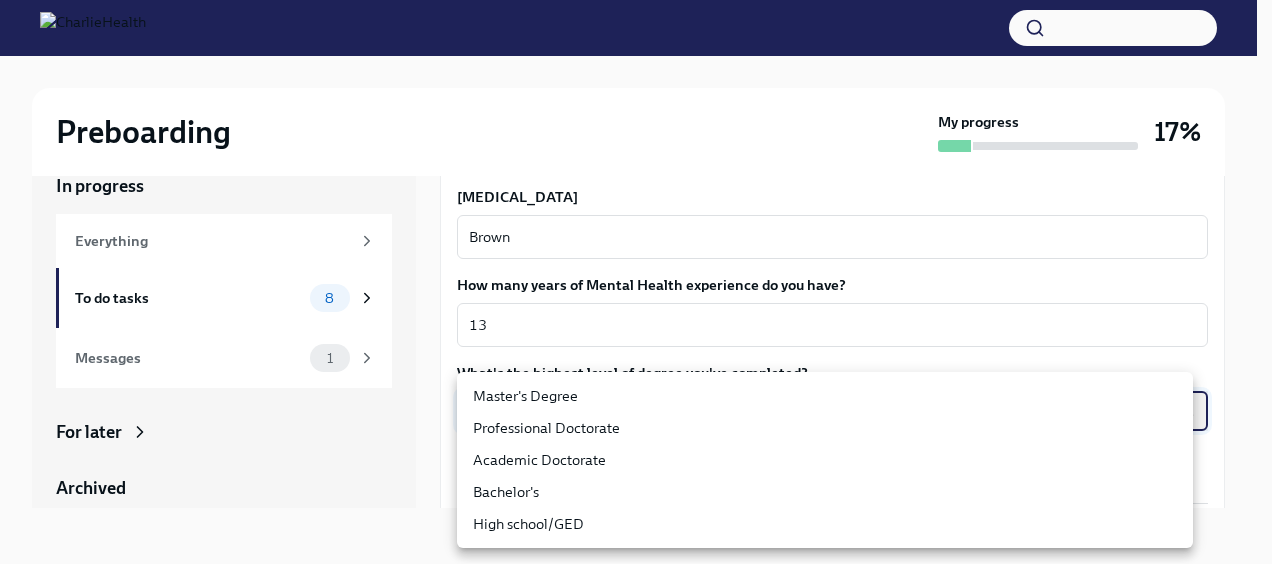 type on "2vBr-ghkD" 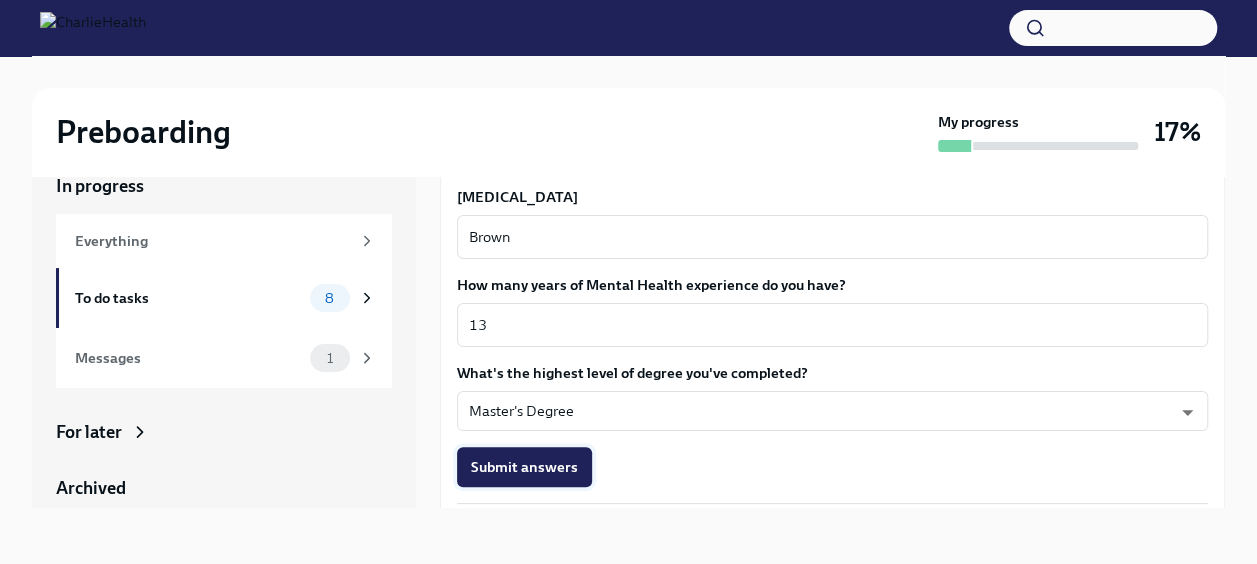 click on "Submit answers" at bounding box center [524, 467] 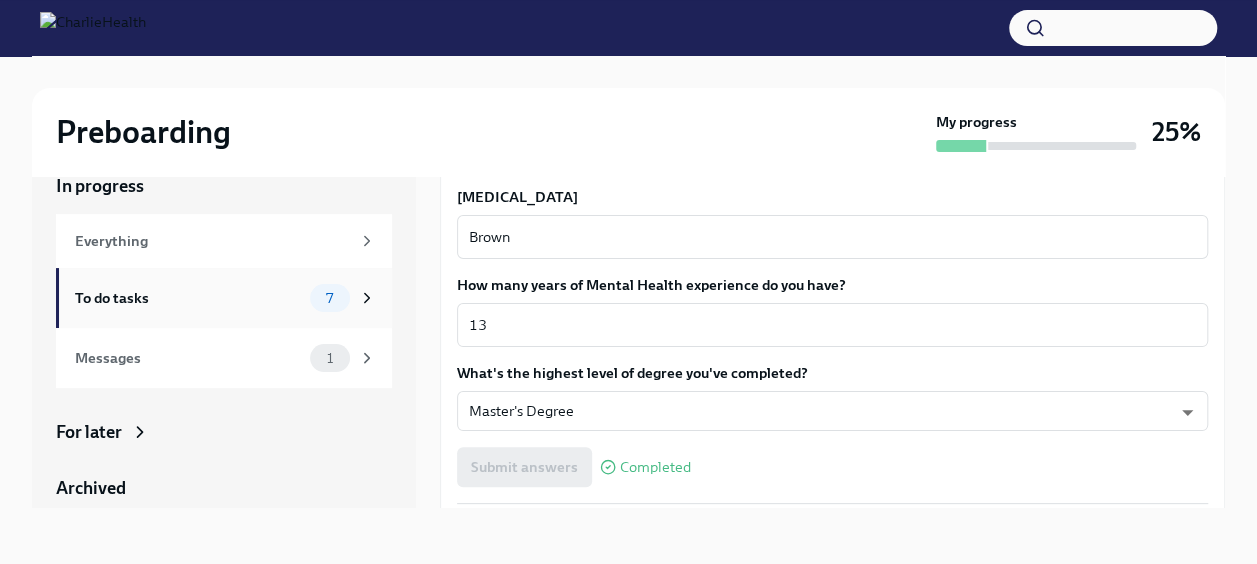 click 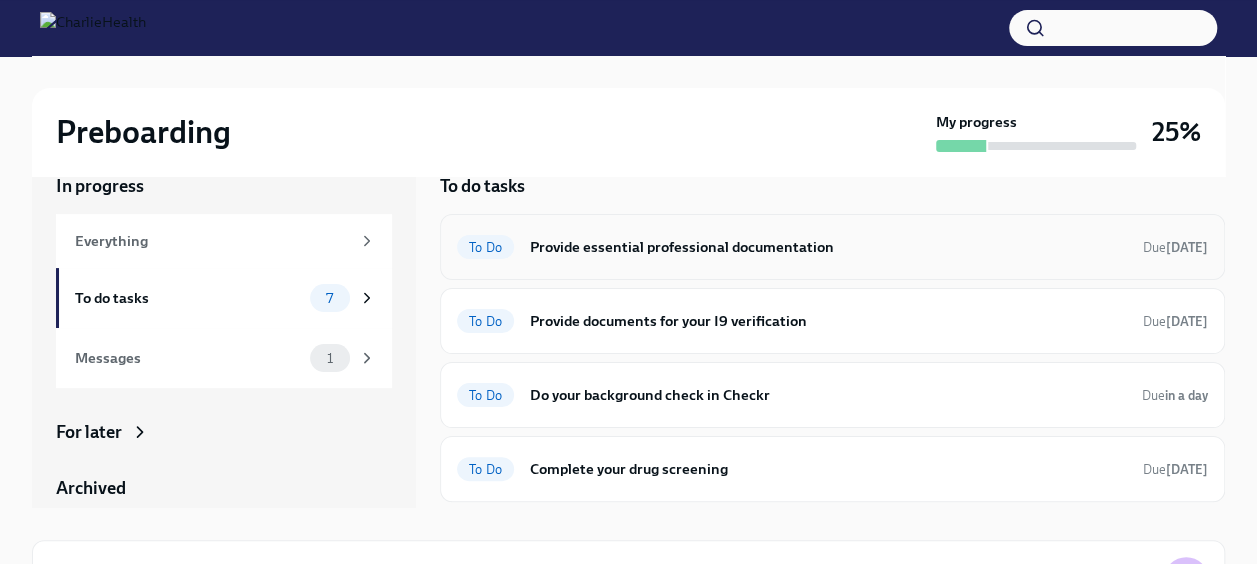 click on "Provide essential professional documentation" at bounding box center (828, 247) 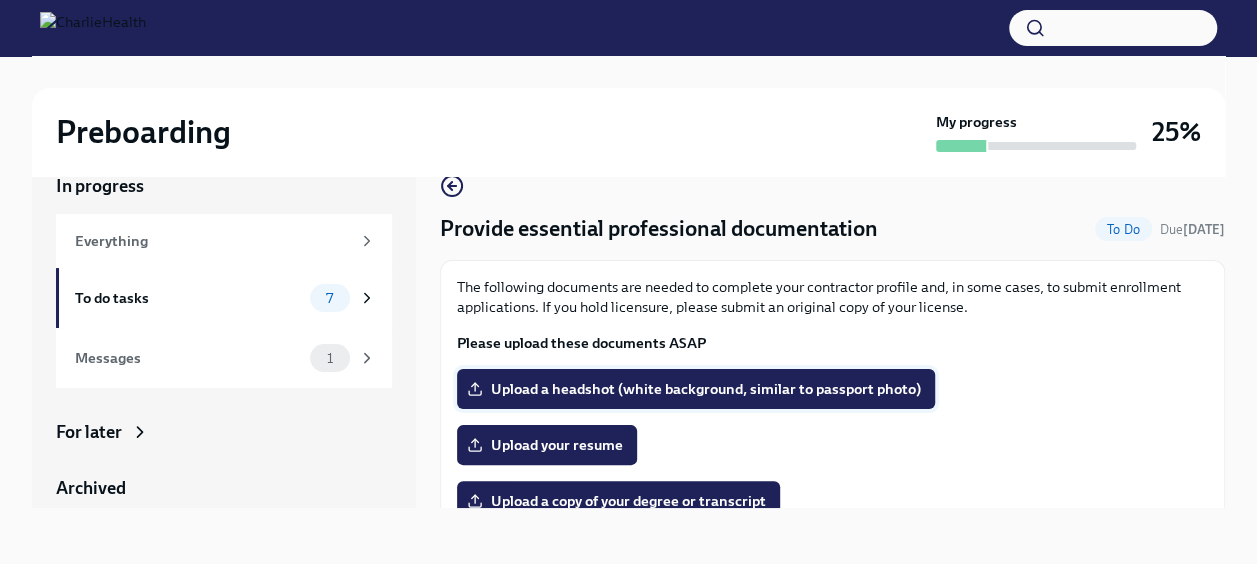 click on "Upload a headshot (white background, similar to passport photo)" at bounding box center (696, 389) 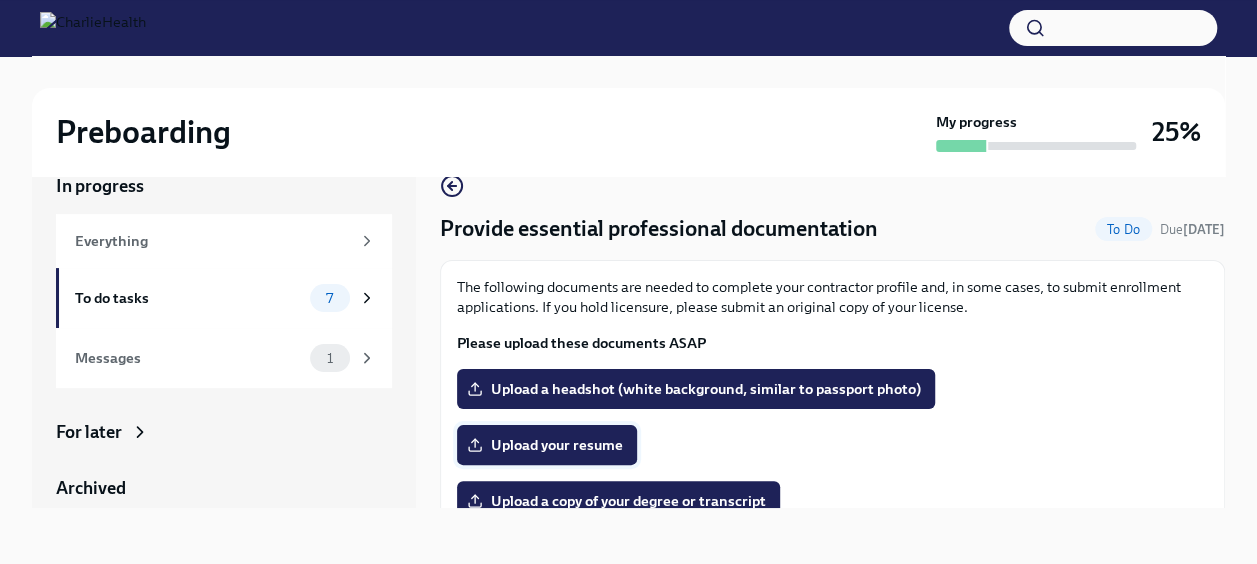 click on "Upload your resume" at bounding box center (547, 445) 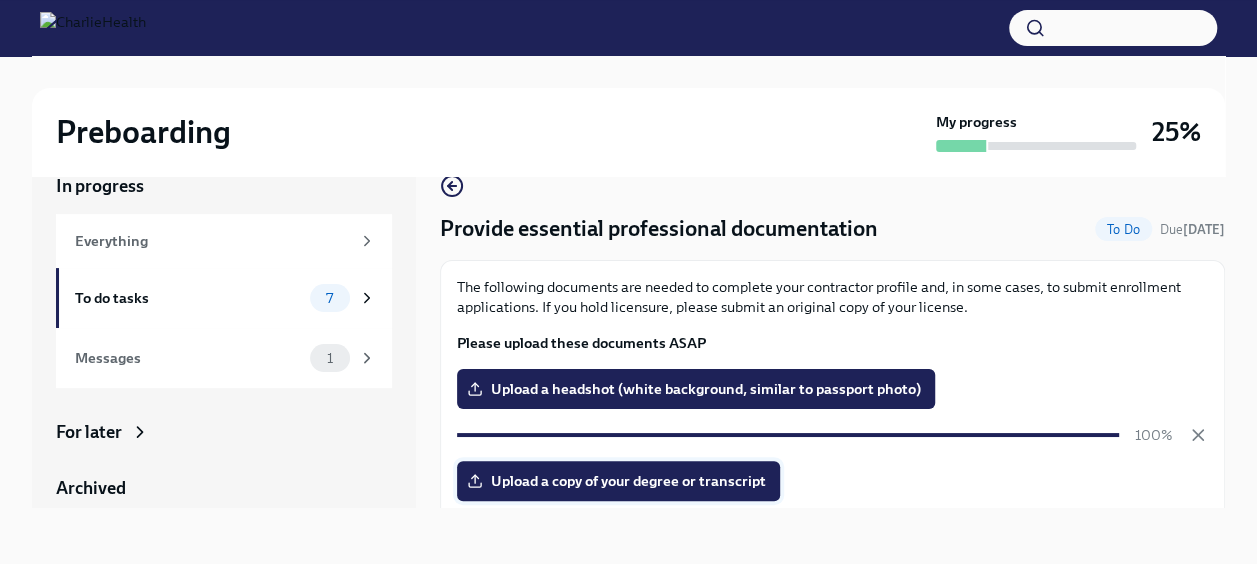 click on "Upload a copy of your degree or transcript" at bounding box center (618, 481) 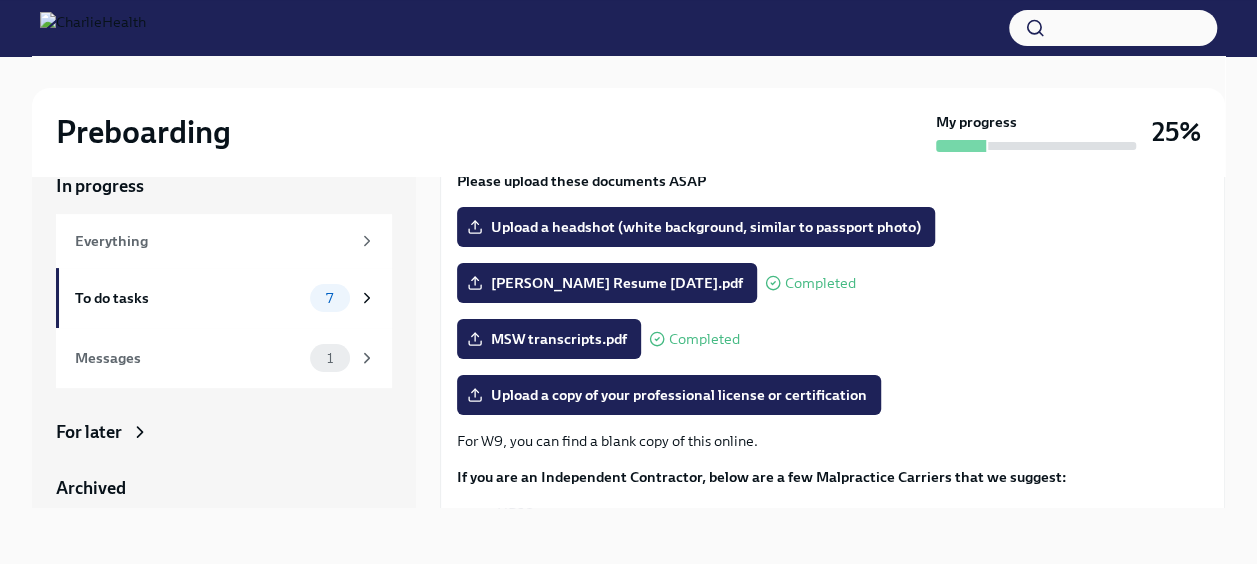 scroll, scrollTop: 164, scrollLeft: 0, axis: vertical 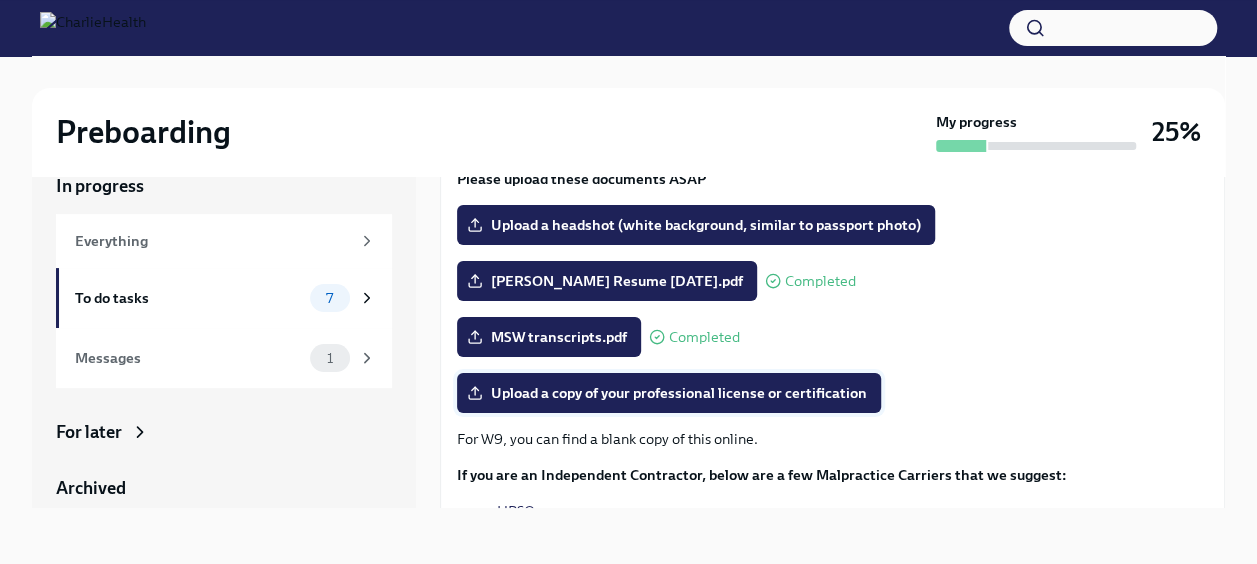 click on "Upload a copy of your professional license or certification" at bounding box center [669, 393] 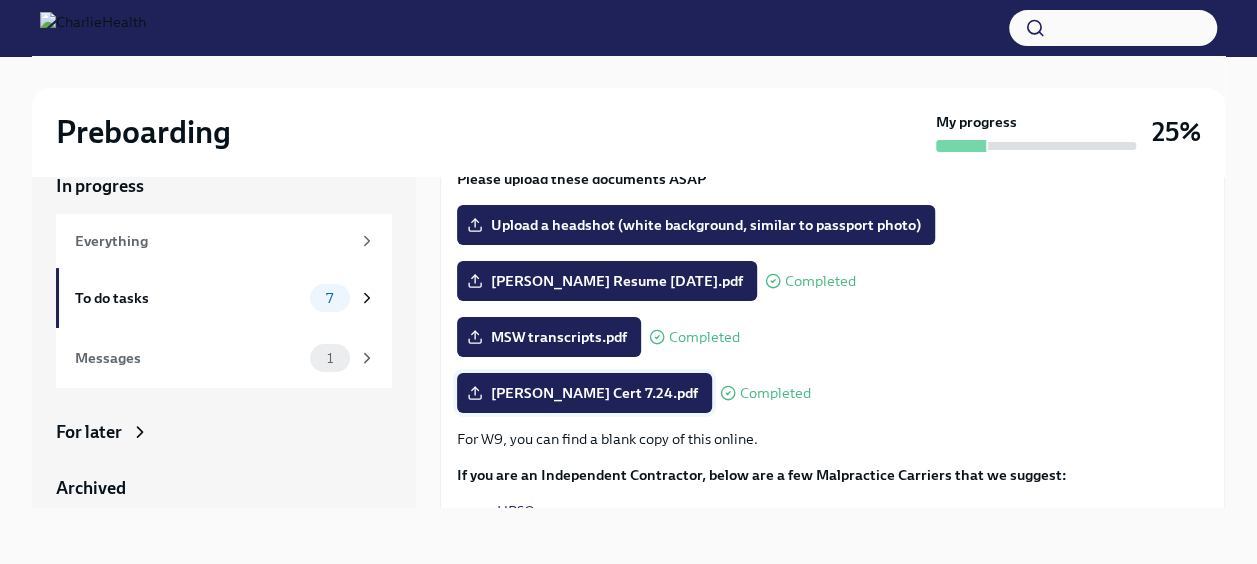 click on "[PERSON_NAME] Cert 7.24.pdf" at bounding box center (584, 393) 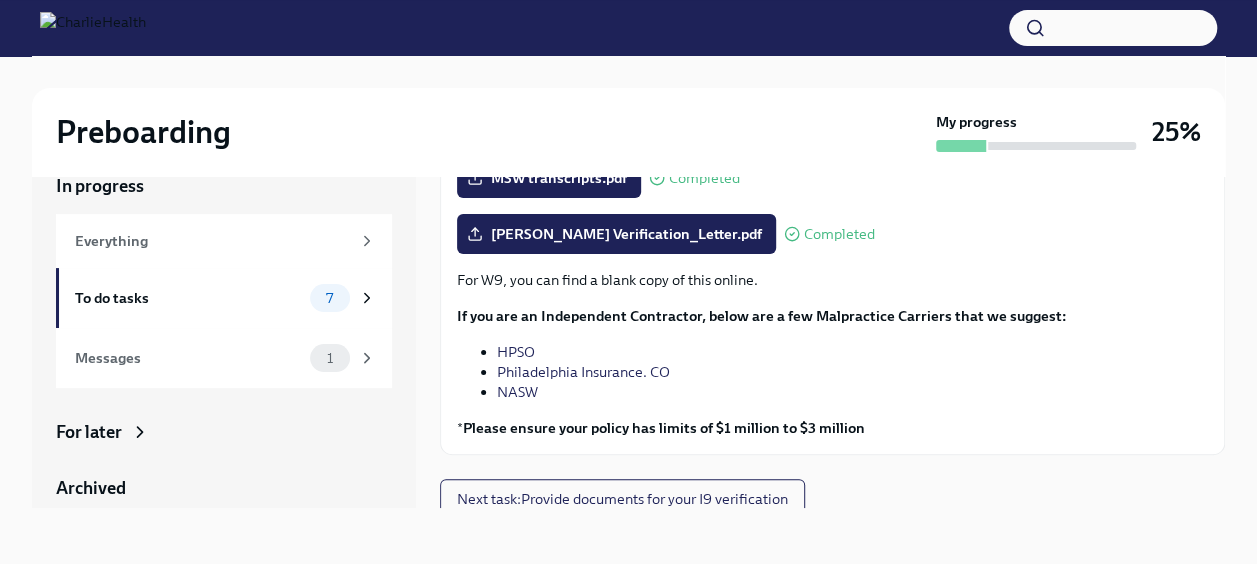 scroll, scrollTop: 332, scrollLeft: 0, axis: vertical 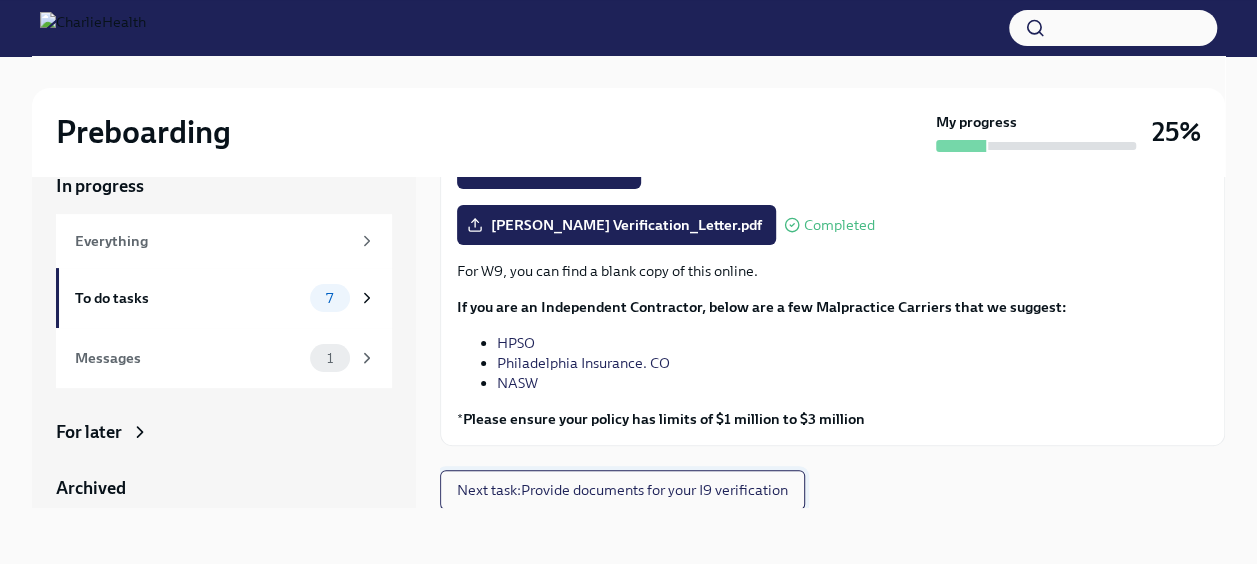 click on "Next task :  Provide documents for your I9 verification" at bounding box center (622, 490) 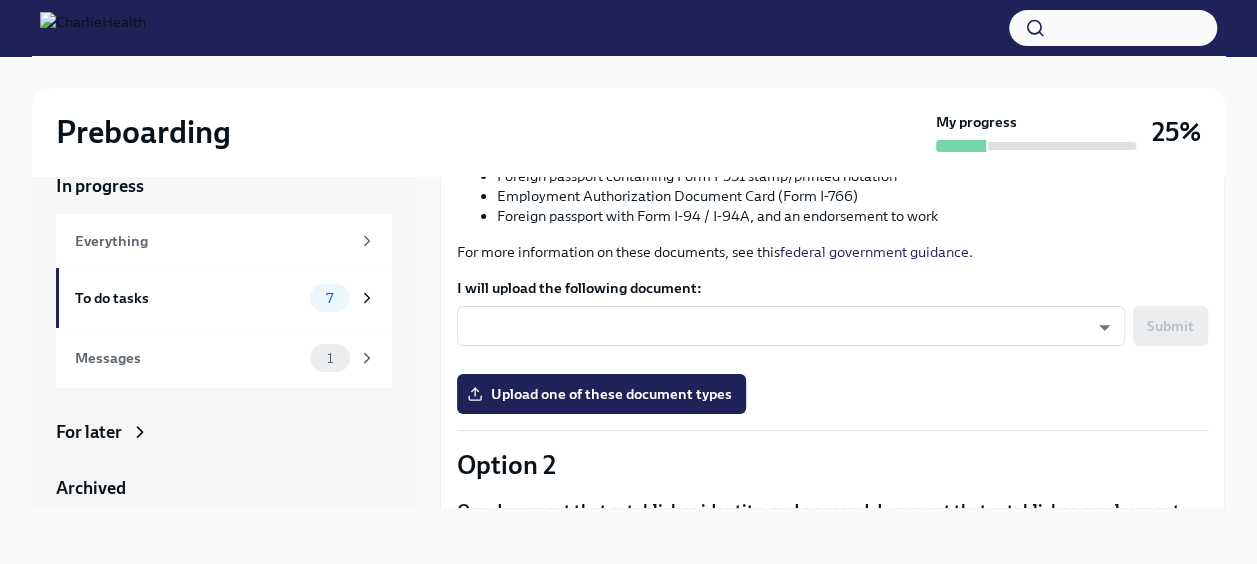 scroll, scrollTop: 0, scrollLeft: 0, axis: both 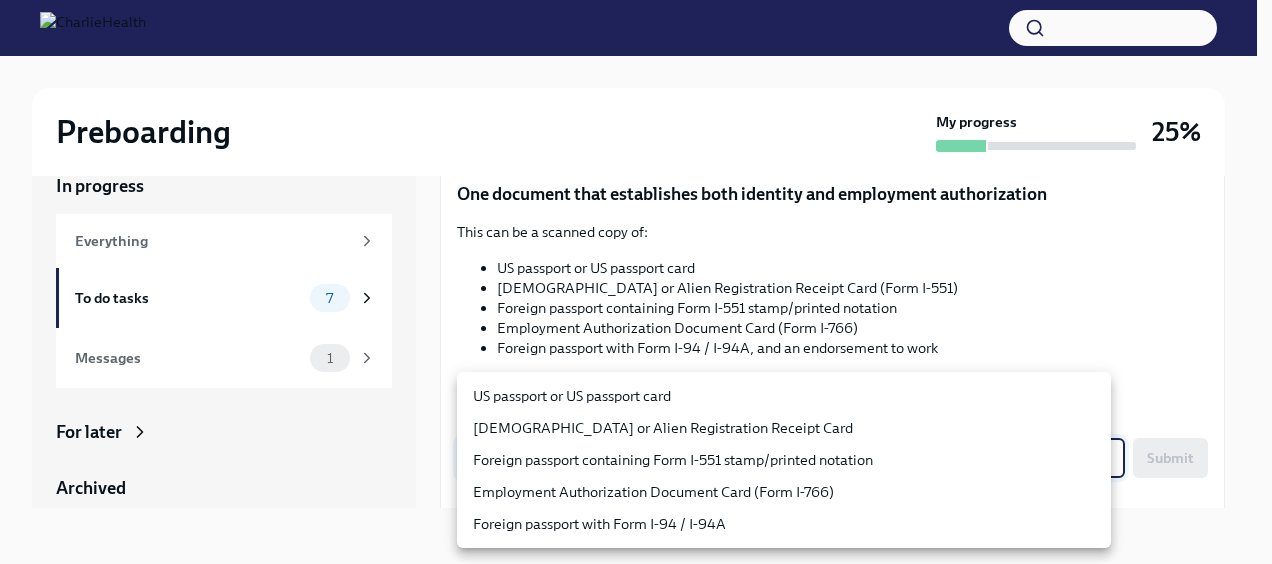 click on "Preboarding My progress 25% In progress Everything To do tasks 7 Messages 1 For later Archived Completed tasks 3 Messages 0 Provide documents for your I9 verification To Do Due  [DATE] You have a choice of which documents you provide for your I9. Option 1 One document that establishes both identity and employment authorization This can be a scanned copy of:
US passport or US passport card
[DEMOGRAPHIC_DATA] or Alien Registration Receipt Card (Form I-551)
Foreign passport containing Form I-551 stamp/printed notation
Employment Authorization Document Card (Form I-766)
Foreign passport with Form I-94 / I-94A, and an endorsement to work
For more information on these documents, see this  federal government guidance . I will upload the following document: ​ ​ Submit Upload one of these document types [MEDICAL_DATA] One document that establishes identity, and a second document that establishes employment authorization Your  identity-establishing  document can be:" at bounding box center [636, 265] 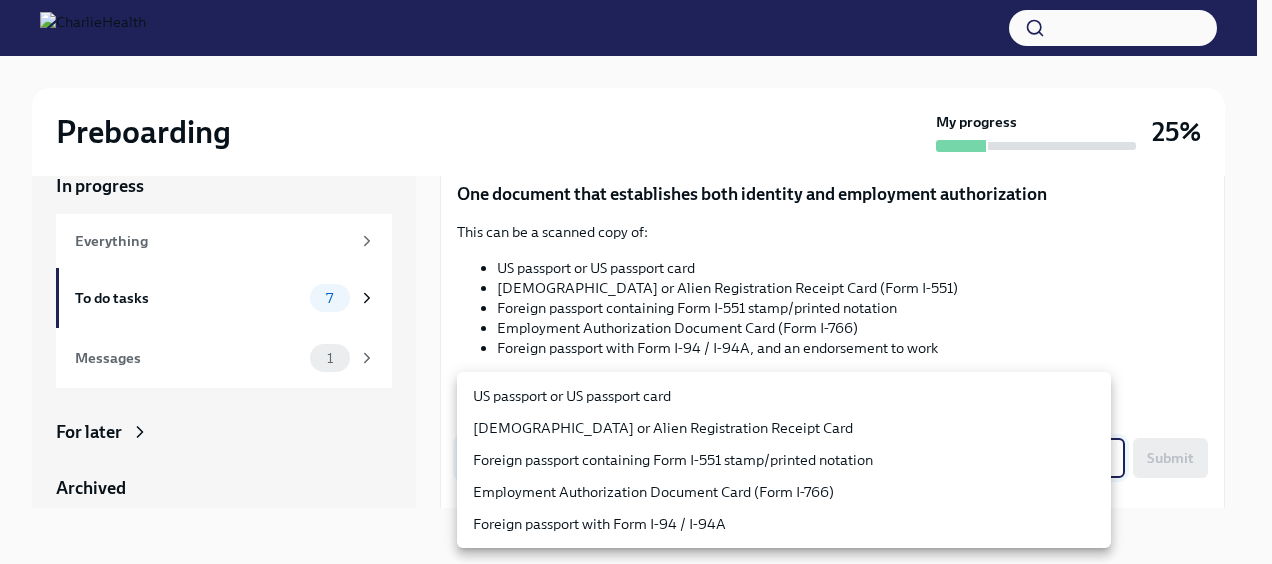 click on "US passport or US passport card" at bounding box center (784, 396) 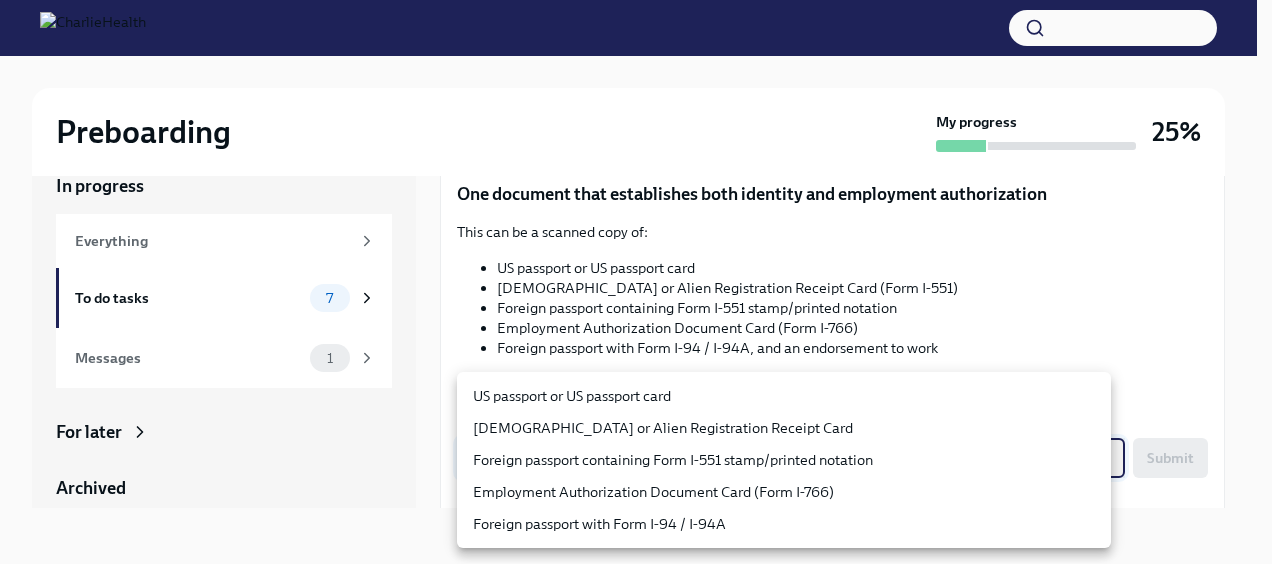 type on "KnYOjnC8x" 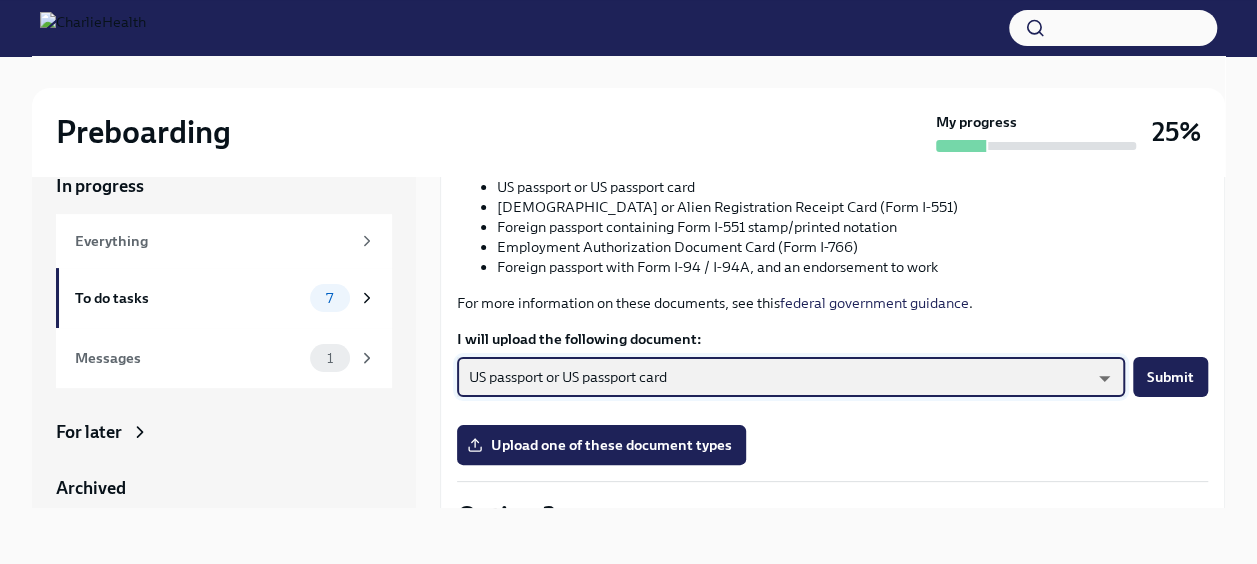 scroll, scrollTop: 308, scrollLeft: 0, axis: vertical 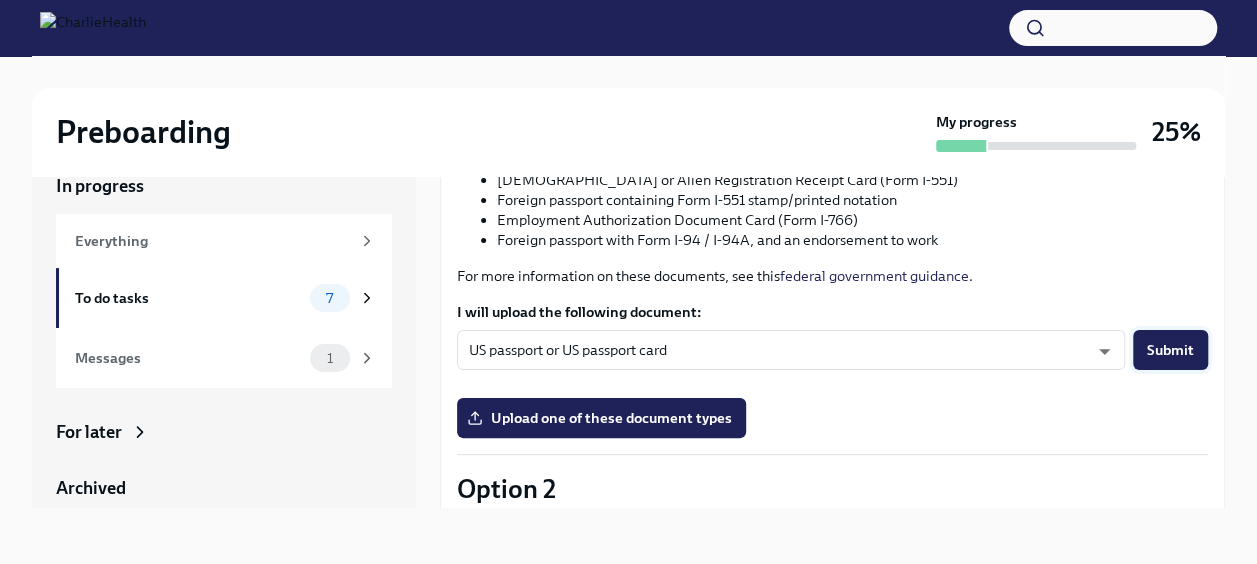 click on "Submit" at bounding box center [1170, 350] 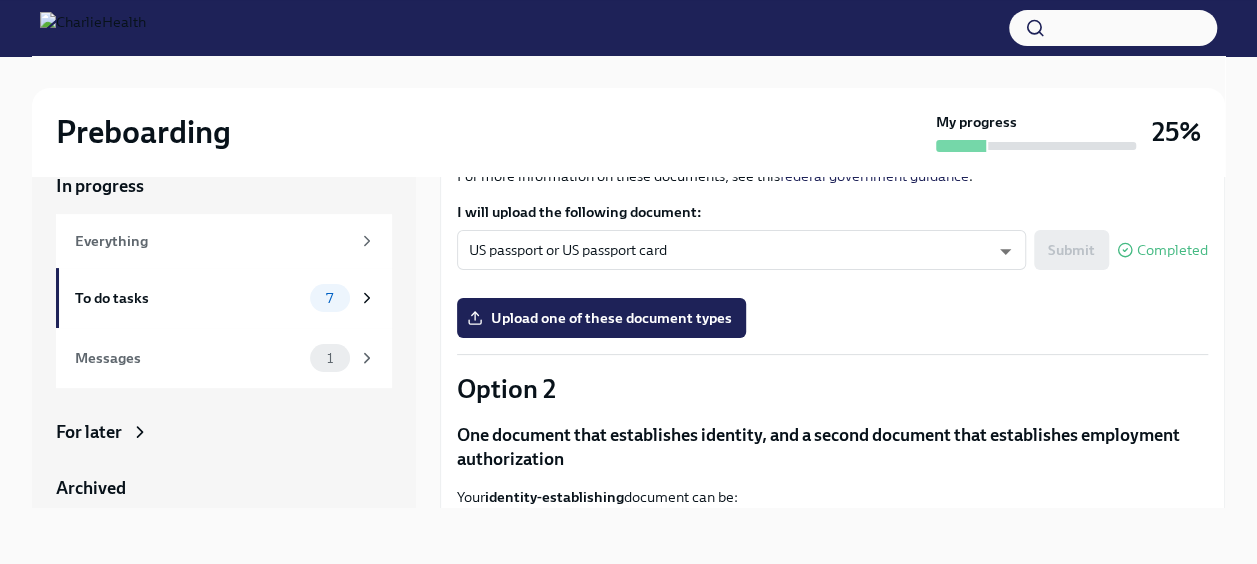 scroll, scrollTop: 404, scrollLeft: 0, axis: vertical 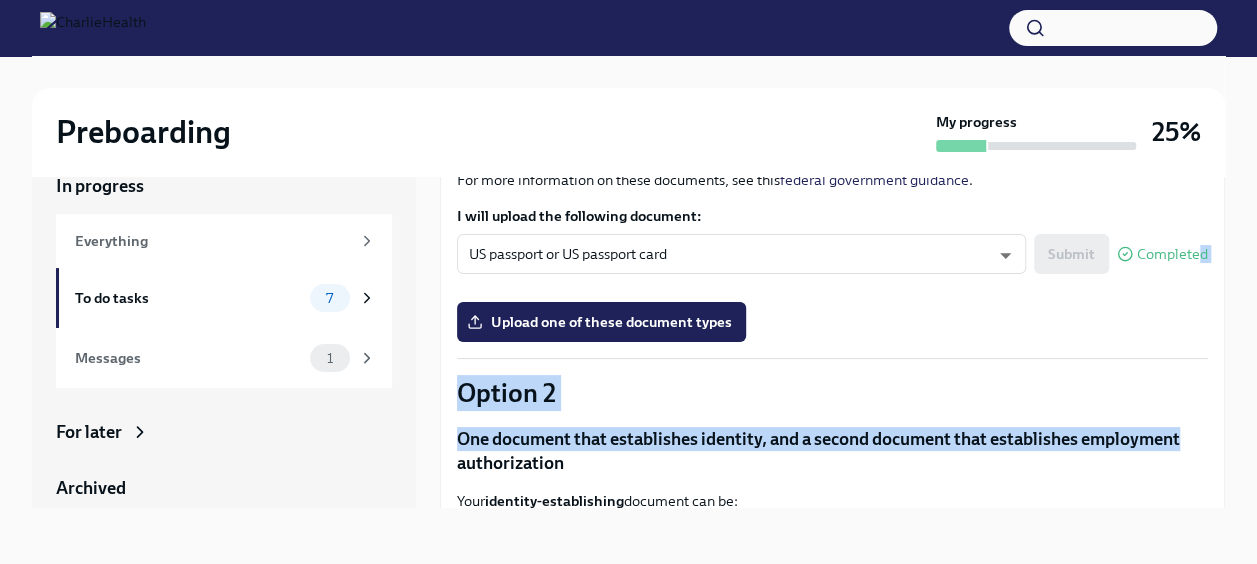 drag, startPoint x: 1180, startPoint y: 283, endPoint x: 1271, endPoint y: 431, distance: 173.73831 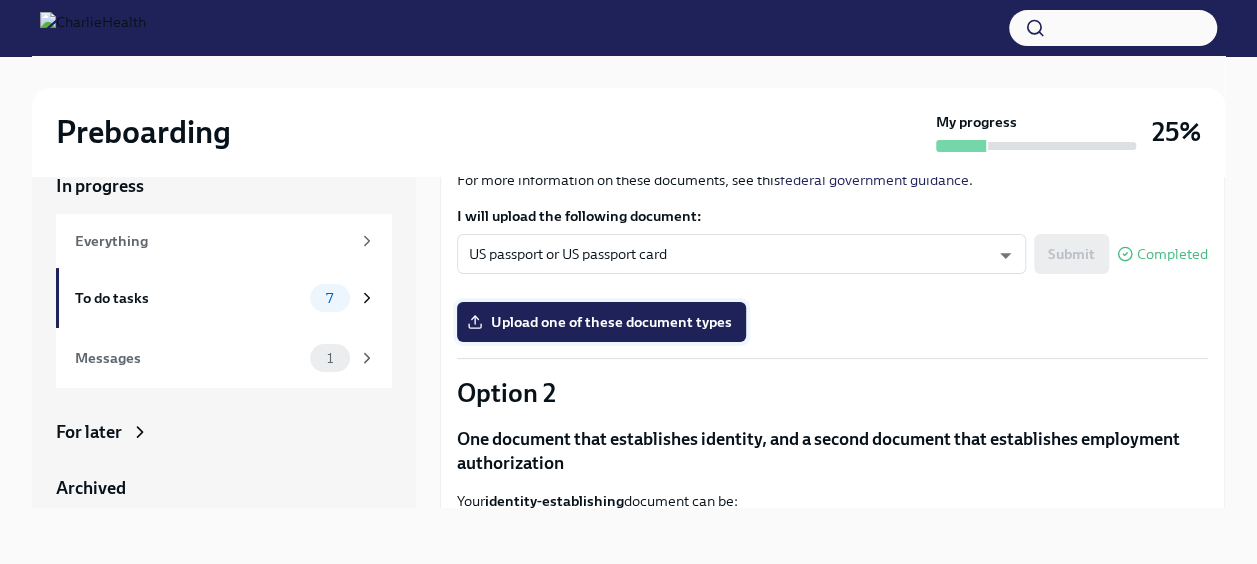 click on "Upload one of these document types" at bounding box center [601, 322] 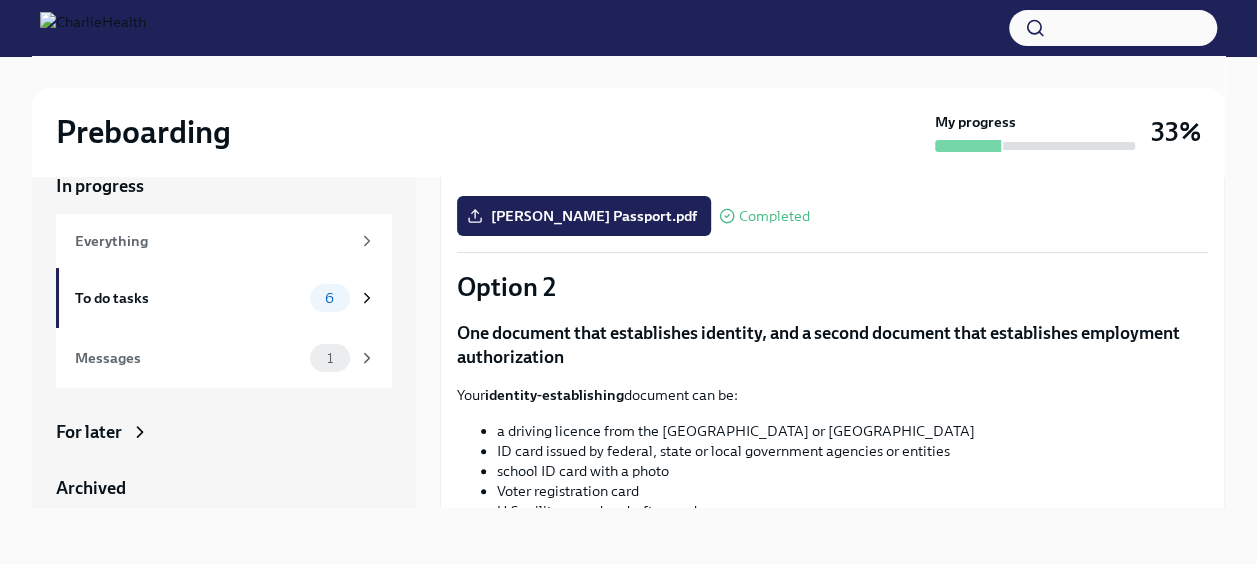 scroll, scrollTop: 507, scrollLeft: 0, axis: vertical 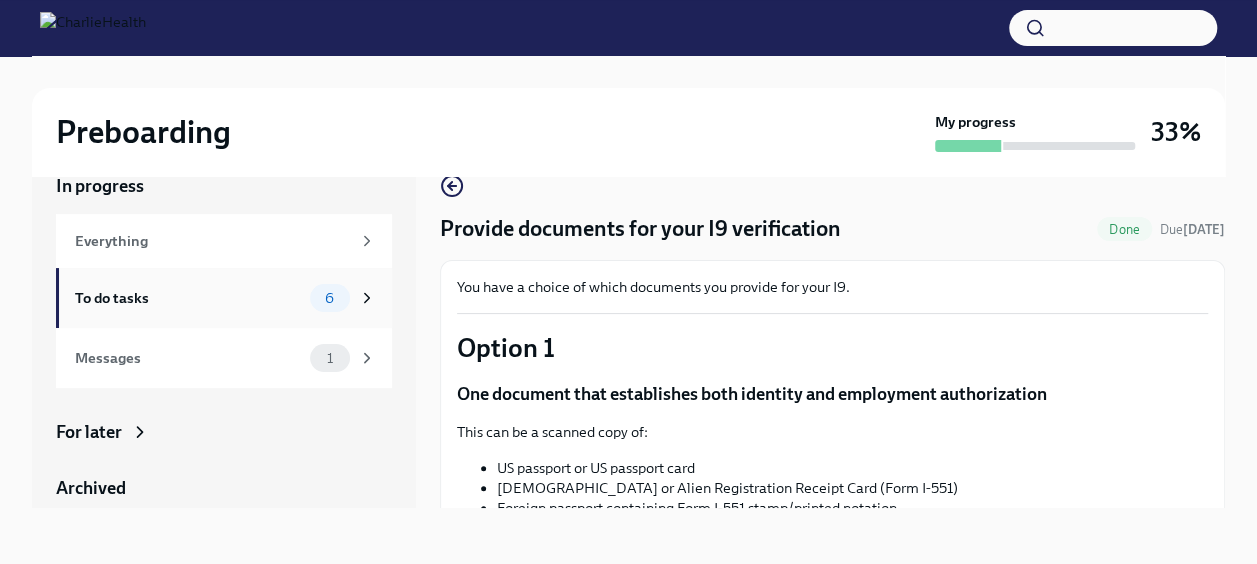 click 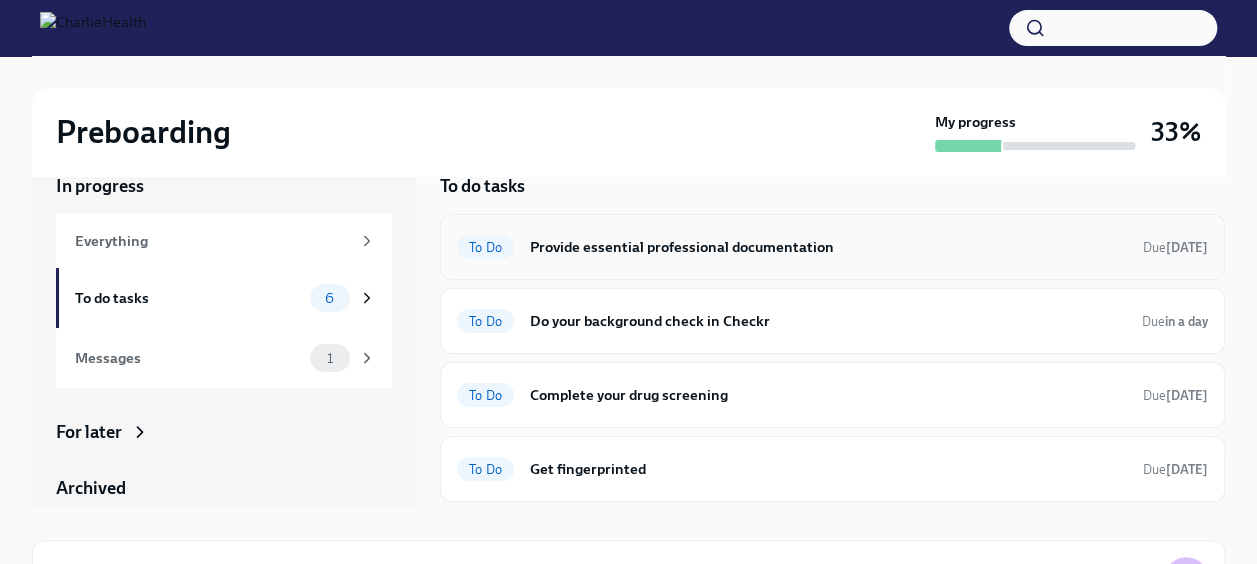 click on "Provide essential professional documentation" at bounding box center [828, 247] 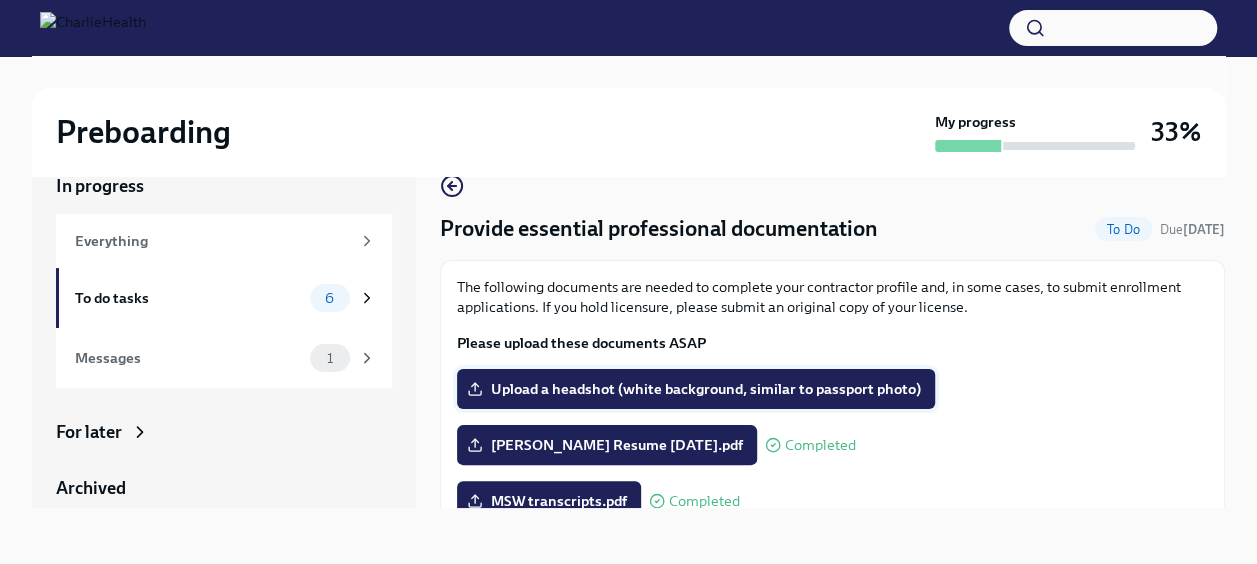 click on "Upload a headshot (white background, similar to passport photo)" at bounding box center (696, 389) 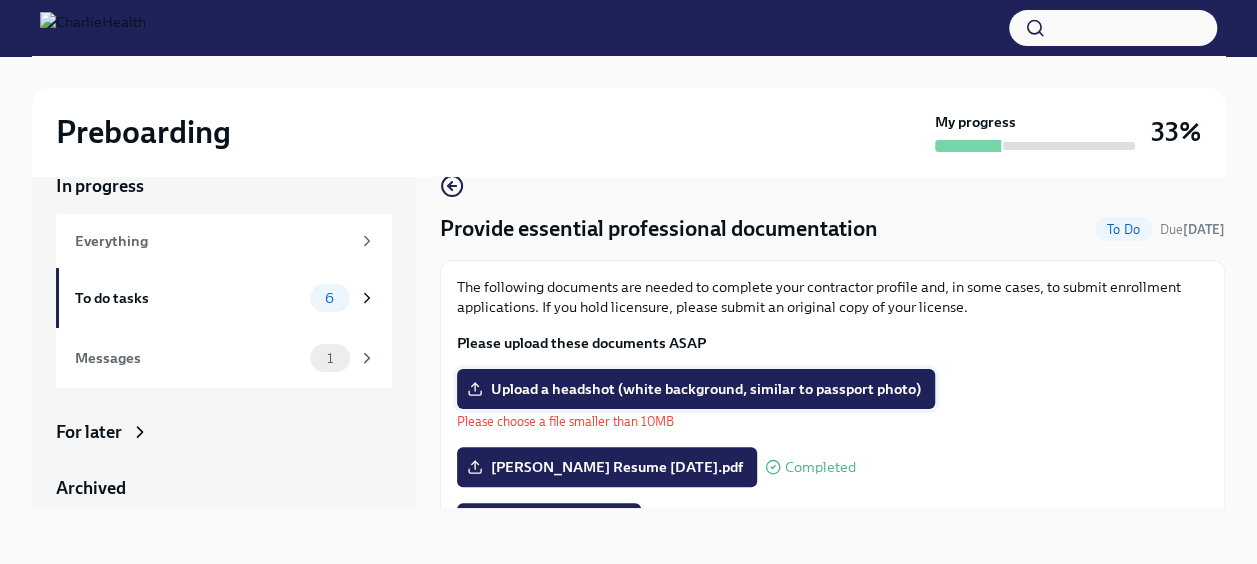 click on "Upload a headshot (white background, similar to passport photo)" at bounding box center [696, 389] 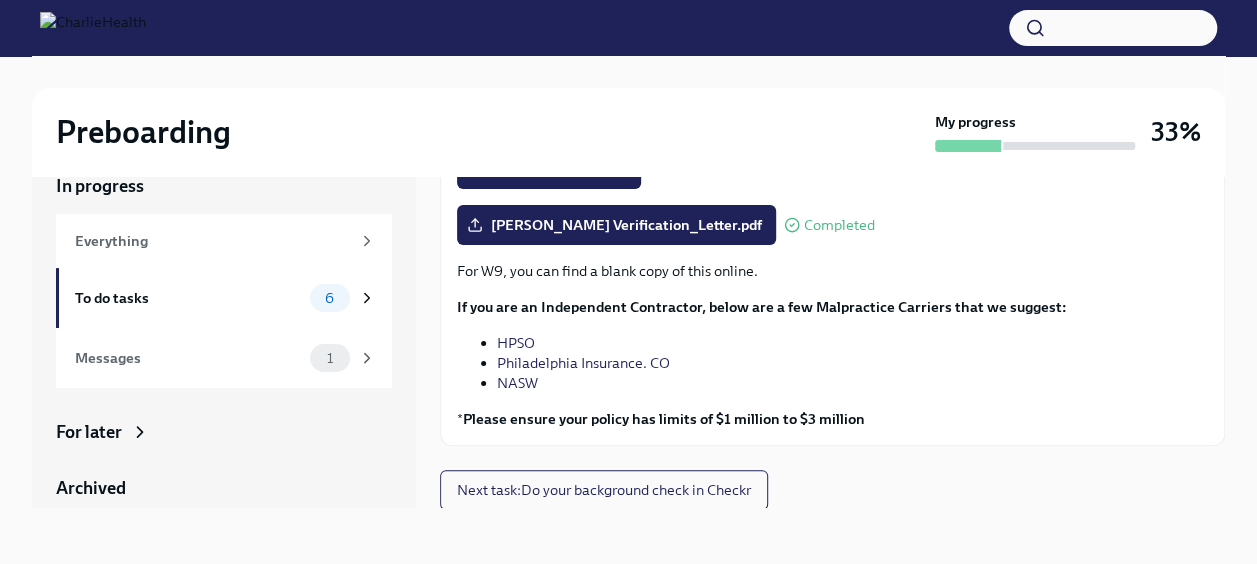 scroll, scrollTop: 332, scrollLeft: 0, axis: vertical 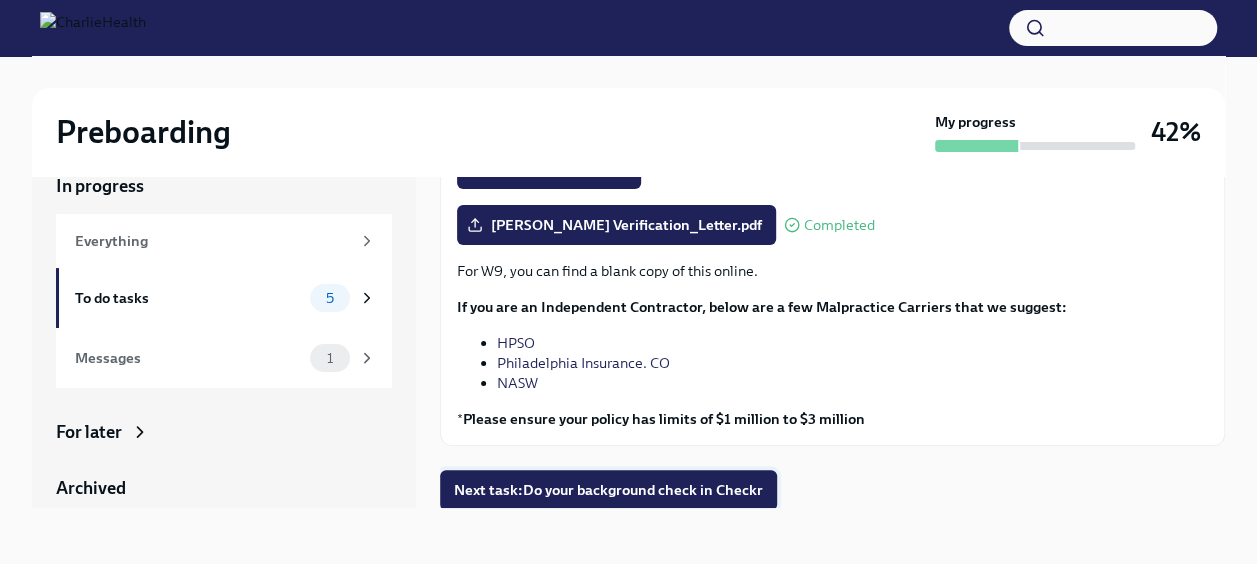 click on "Next task :  Do your background check in Checkr" at bounding box center (608, 490) 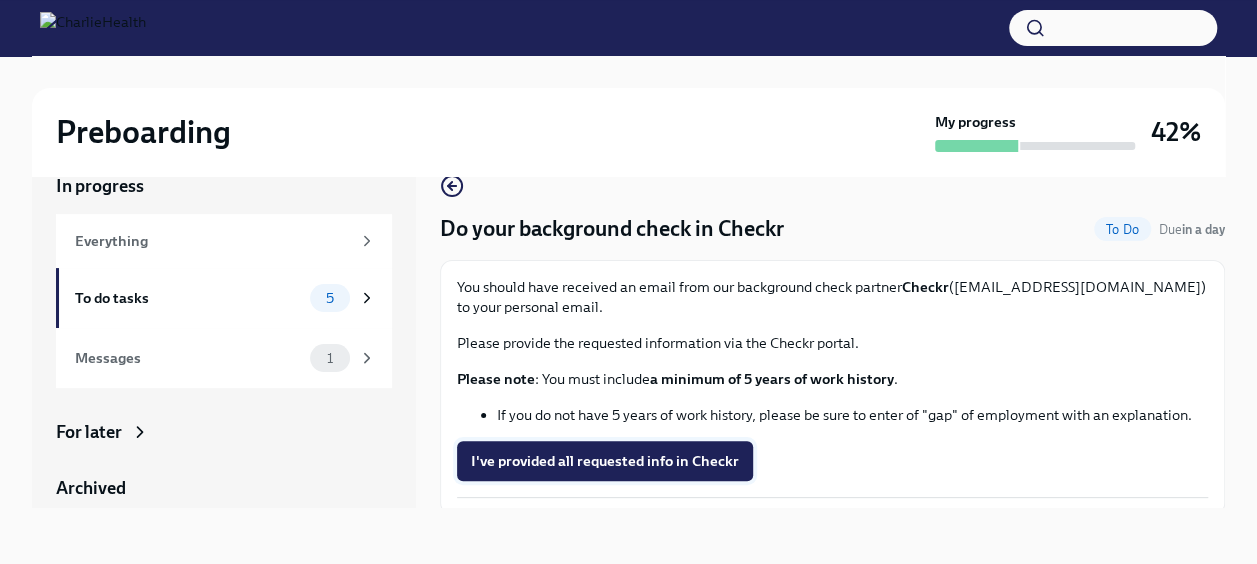 click on "I've provided all requested info in Checkr" at bounding box center (605, 461) 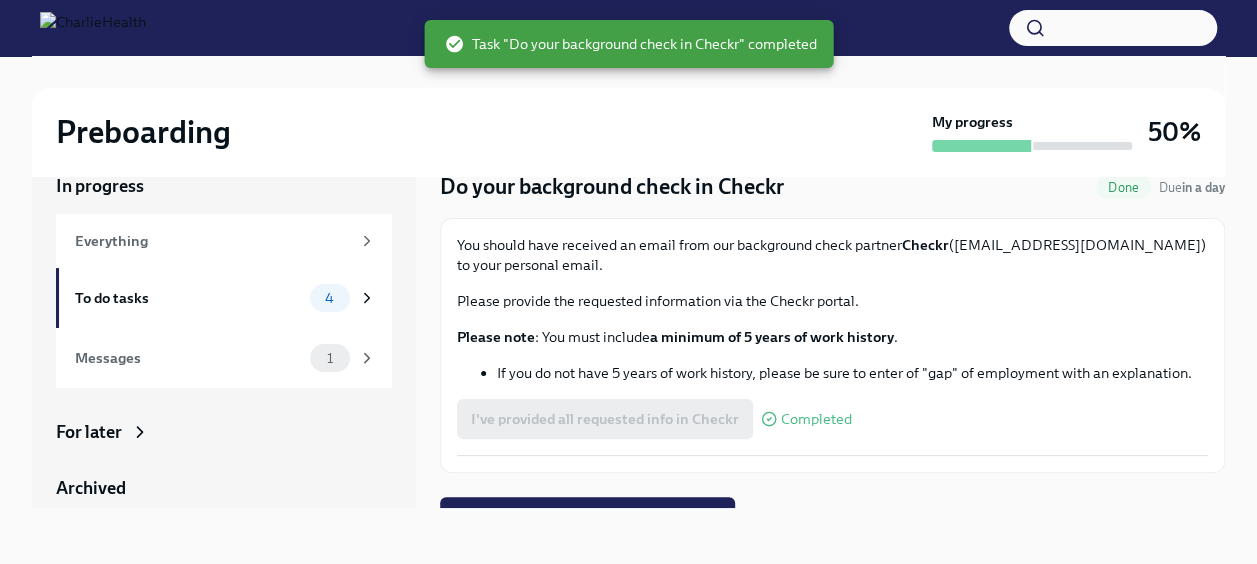 scroll, scrollTop: 70, scrollLeft: 0, axis: vertical 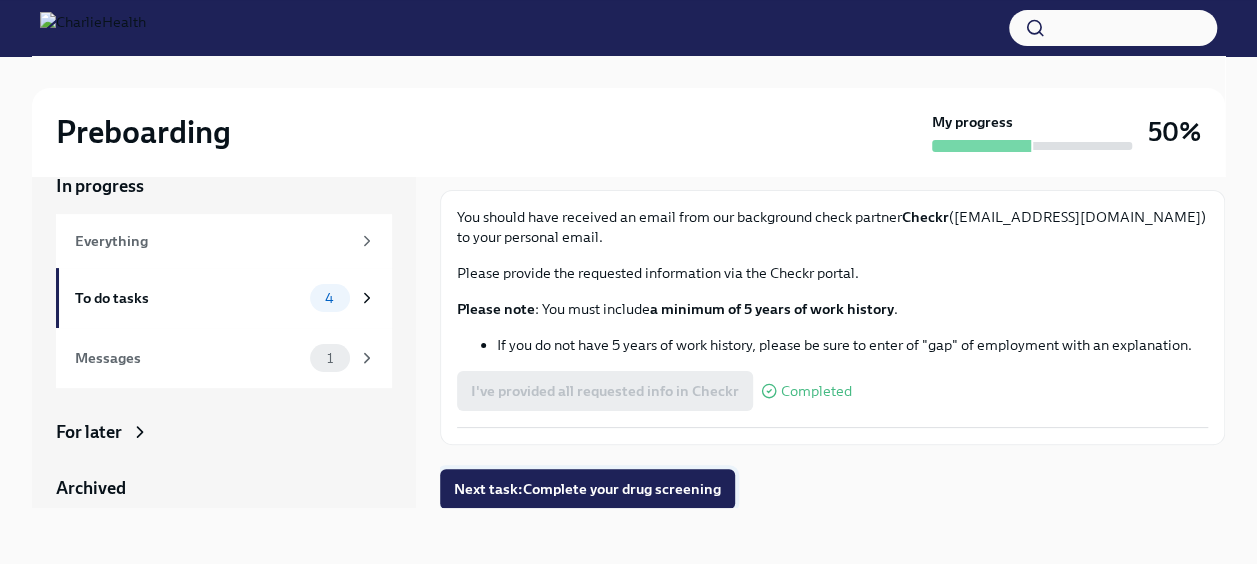 click on "Next task :  Complete your drug screening" at bounding box center [587, 489] 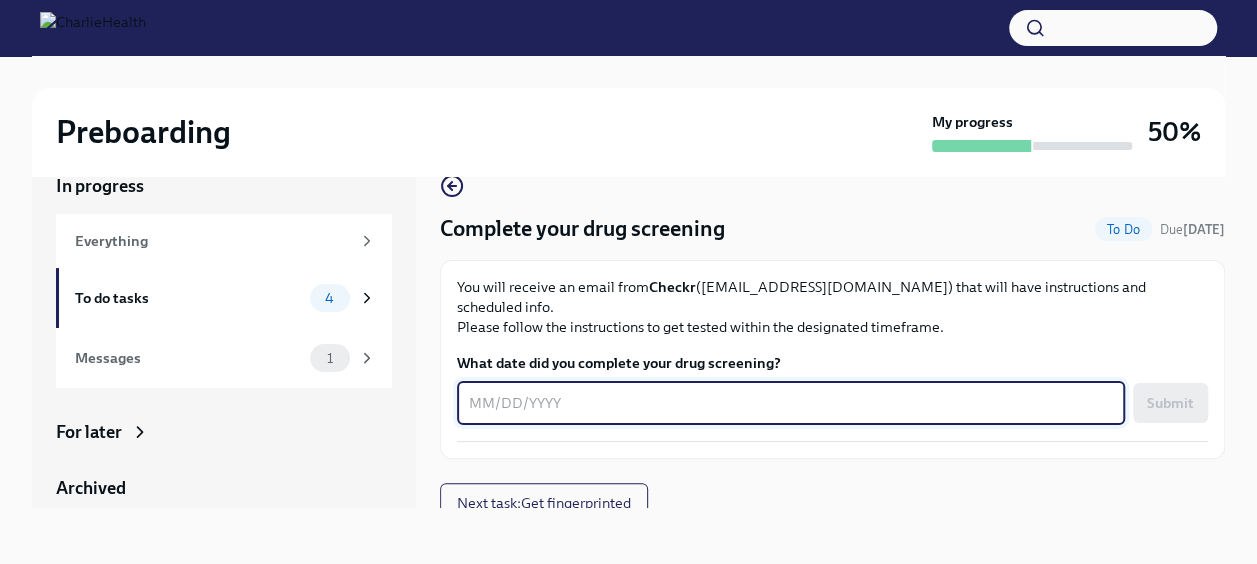 click on "What date did you complete your drug screening?" at bounding box center (791, 403) 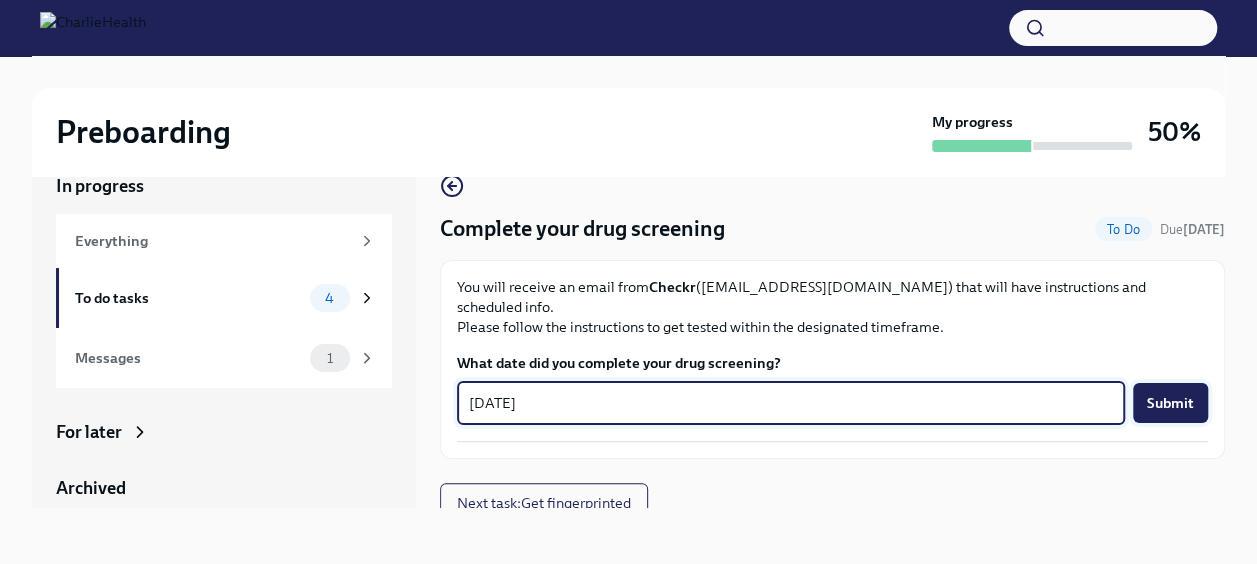 type on "[DATE]" 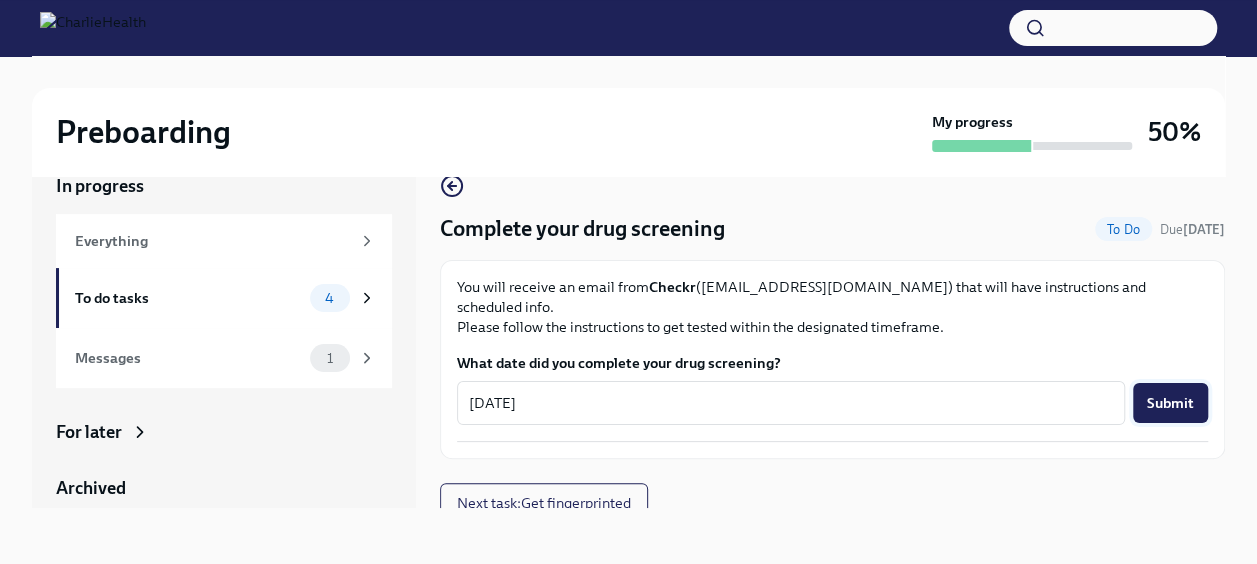 click on "Submit" at bounding box center (1170, 403) 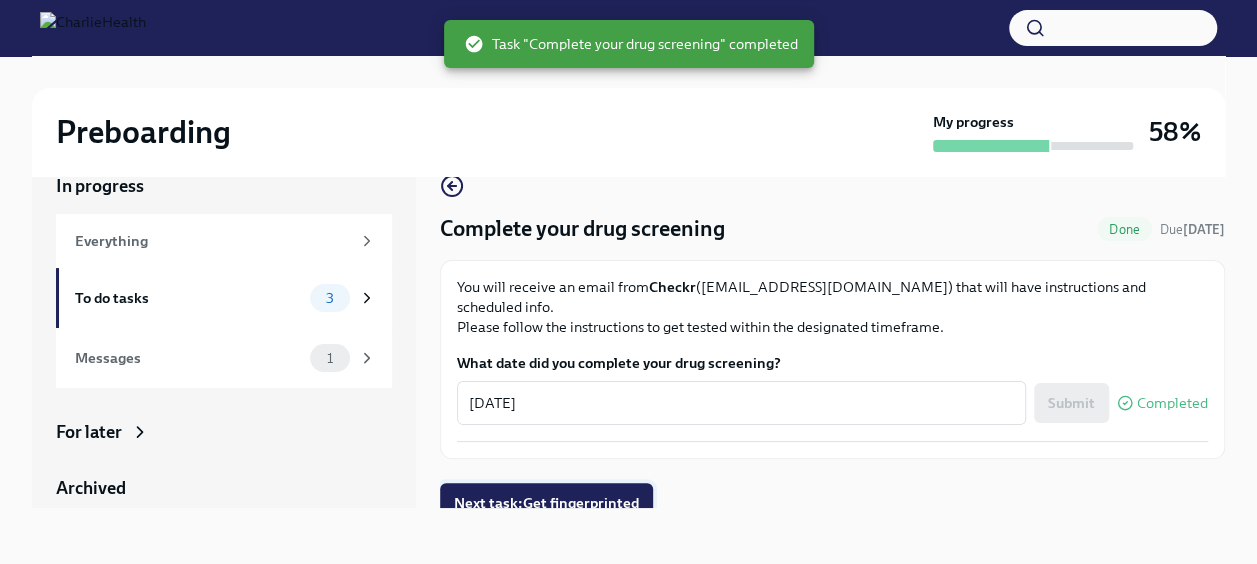 click on "Next task :  Get fingerprinted" at bounding box center [546, 503] 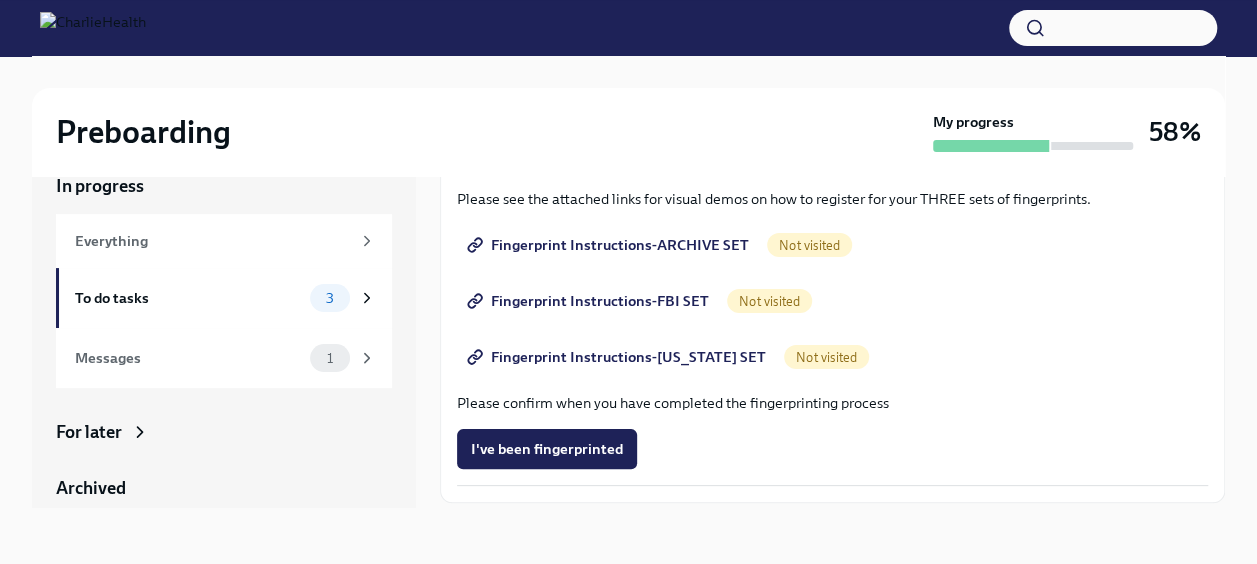 scroll, scrollTop: 258, scrollLeft: 0, axis: vertical 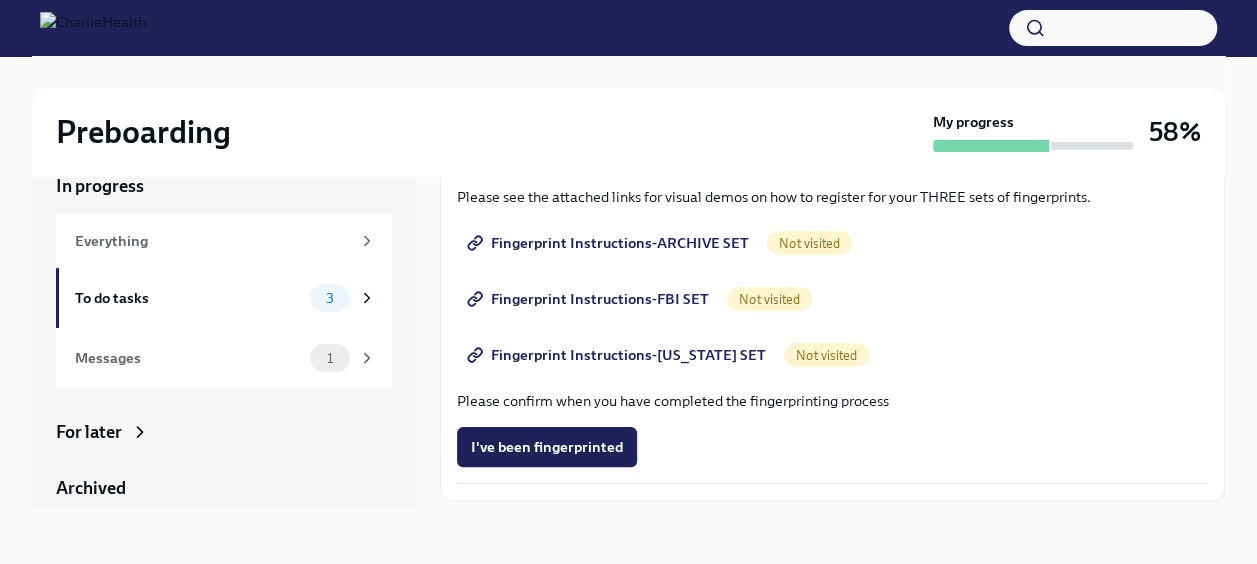 click on "Fingerprint Instructions-ARCHIVE SET" at bounding box center [610, 243] 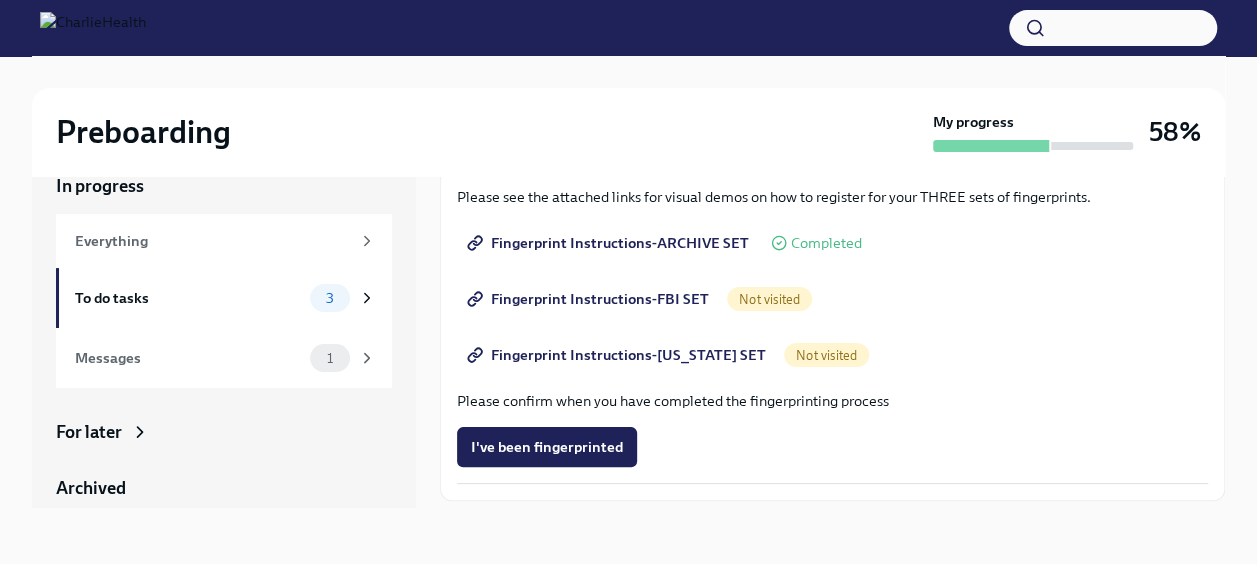 click on "Fingerprint Instructions-FBI SET" at bounding box center (590, 299) 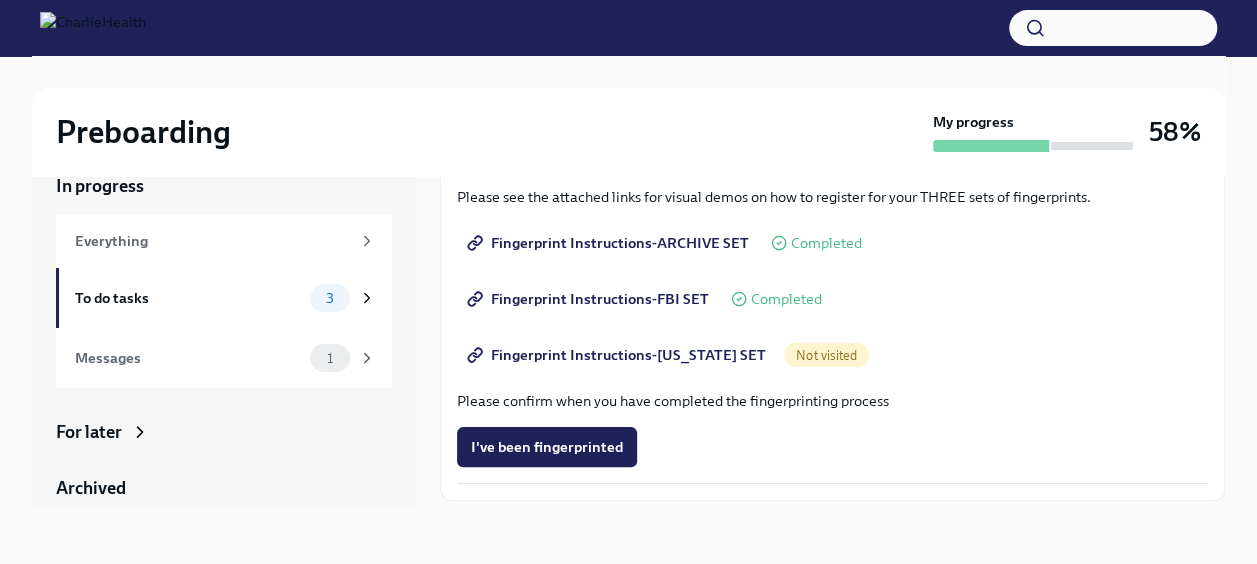click on "Fingerprint Instructions-[US_STATE] SET" at bounding box center (618, 355) 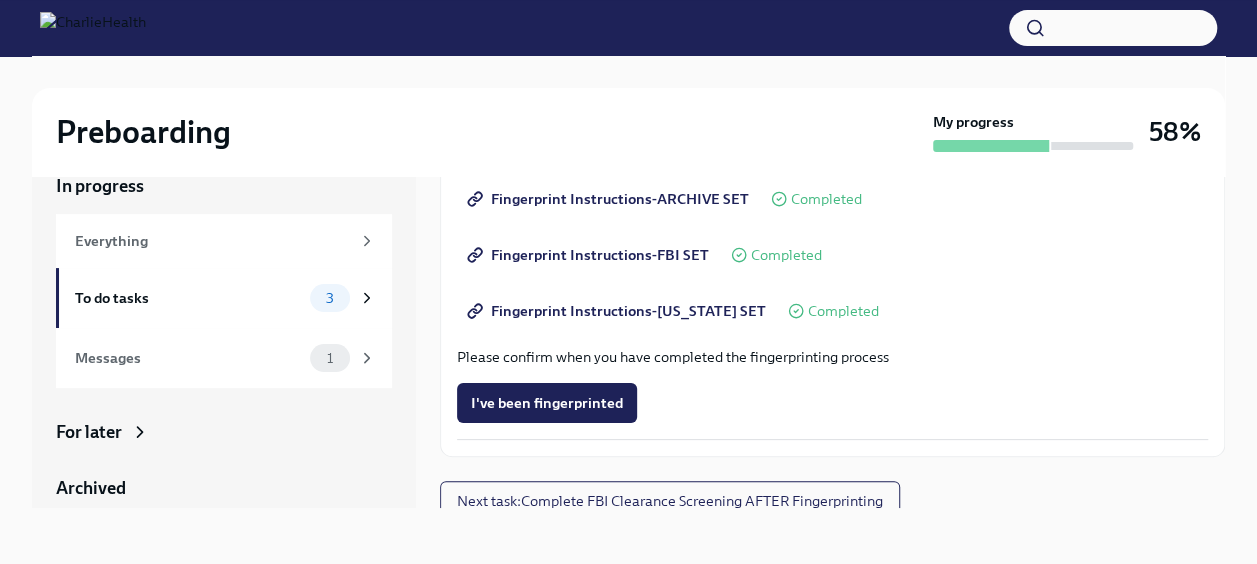 scroll, scrollTop: 314, scrollLeft: 0, axis: vertical 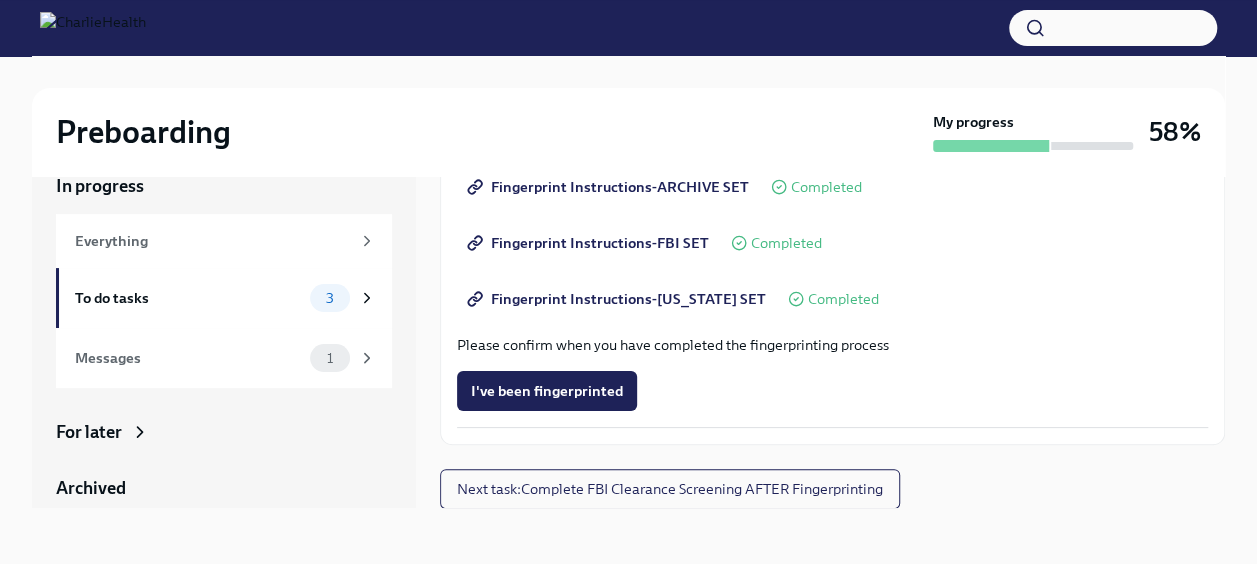 click on "Fingerprint Instructions-[US_STATE] SET" at bounding box center [618, 299] 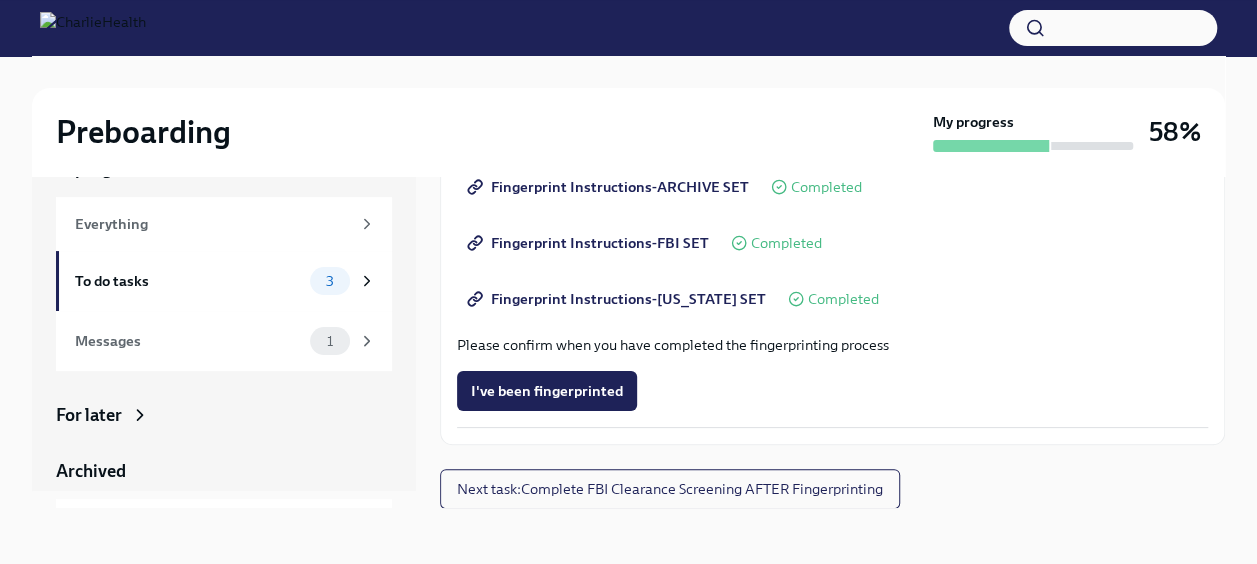 scroll, scrollTop: 0, scrollLeft: 0, axis: both 